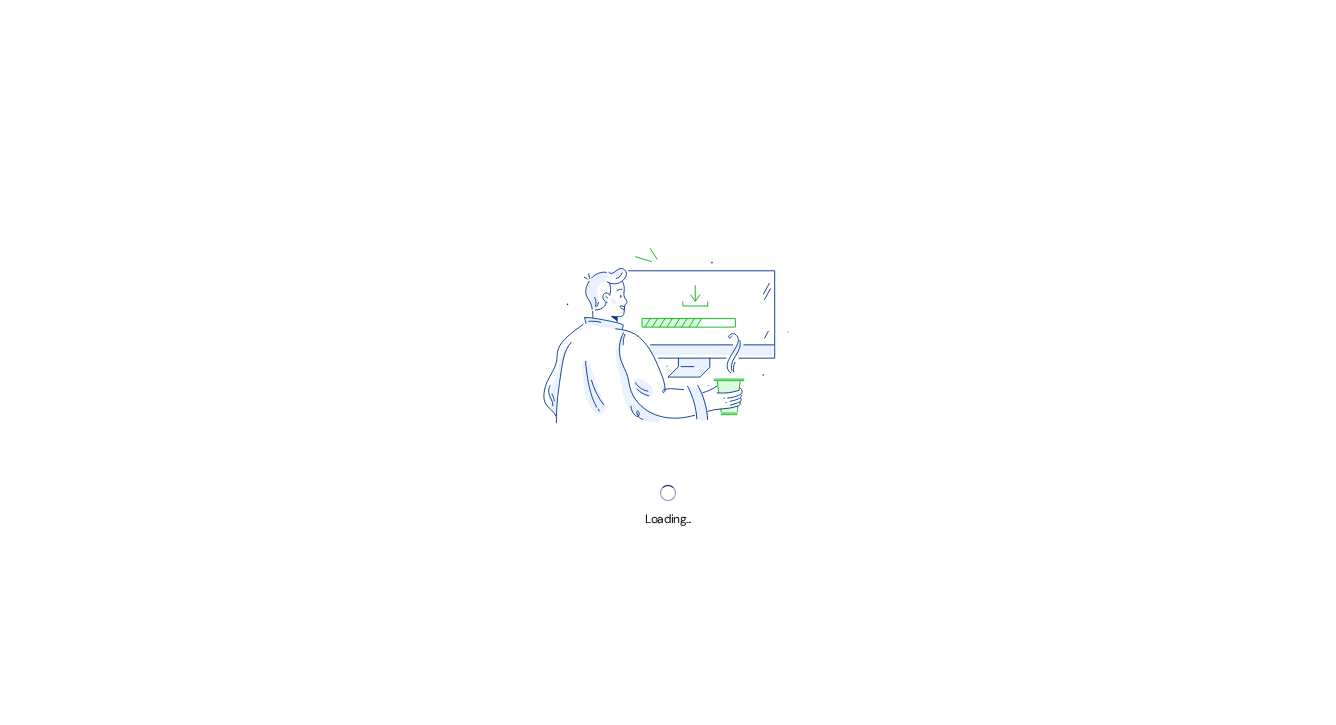 scroll, scrollTop: 0, scrollLeft: 0, axis: both 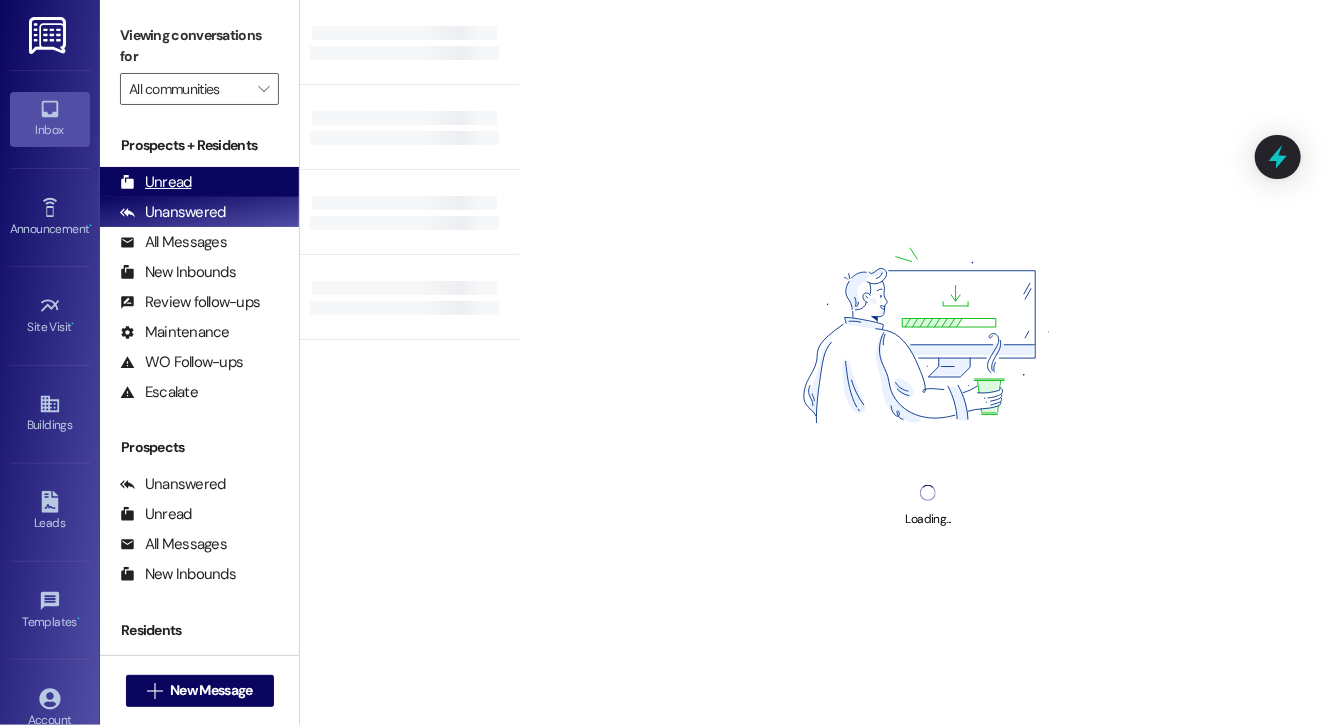click on "Unread" at bounding box center [156, 182] 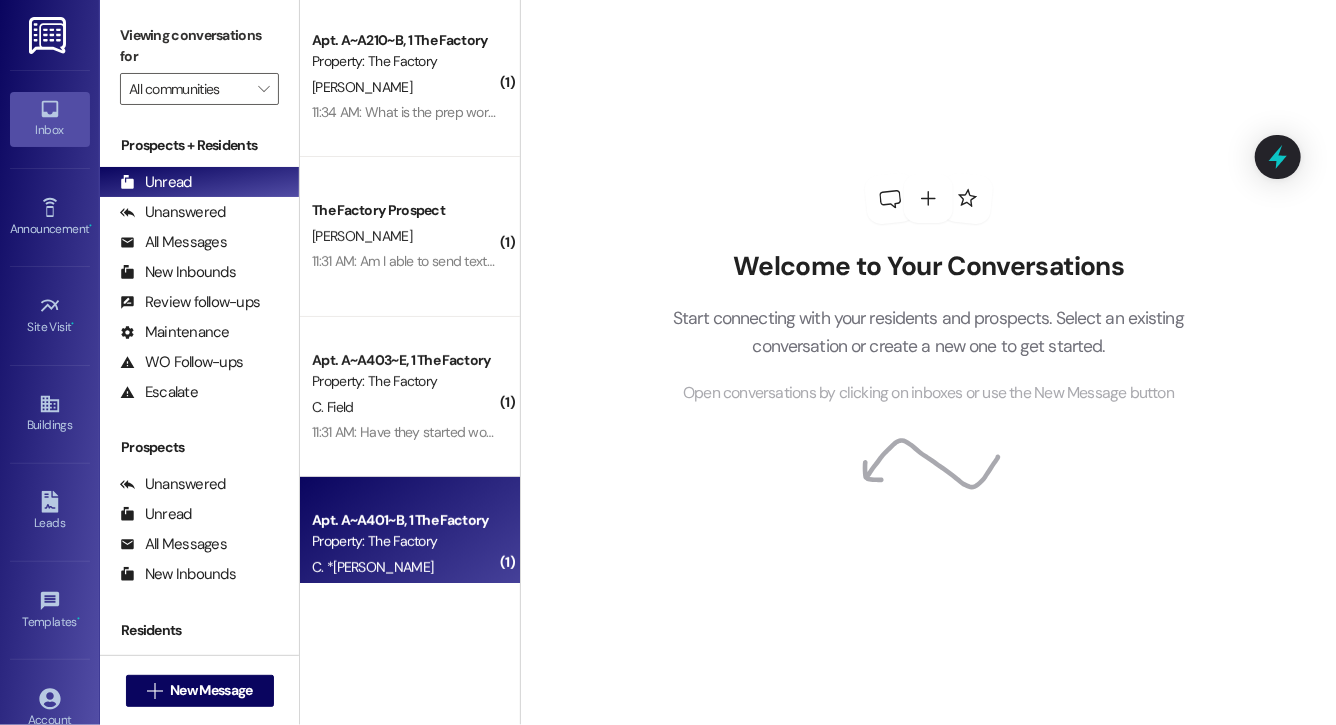scroll, scrollTop: 2, scrollLeft: 0, axis: vertical 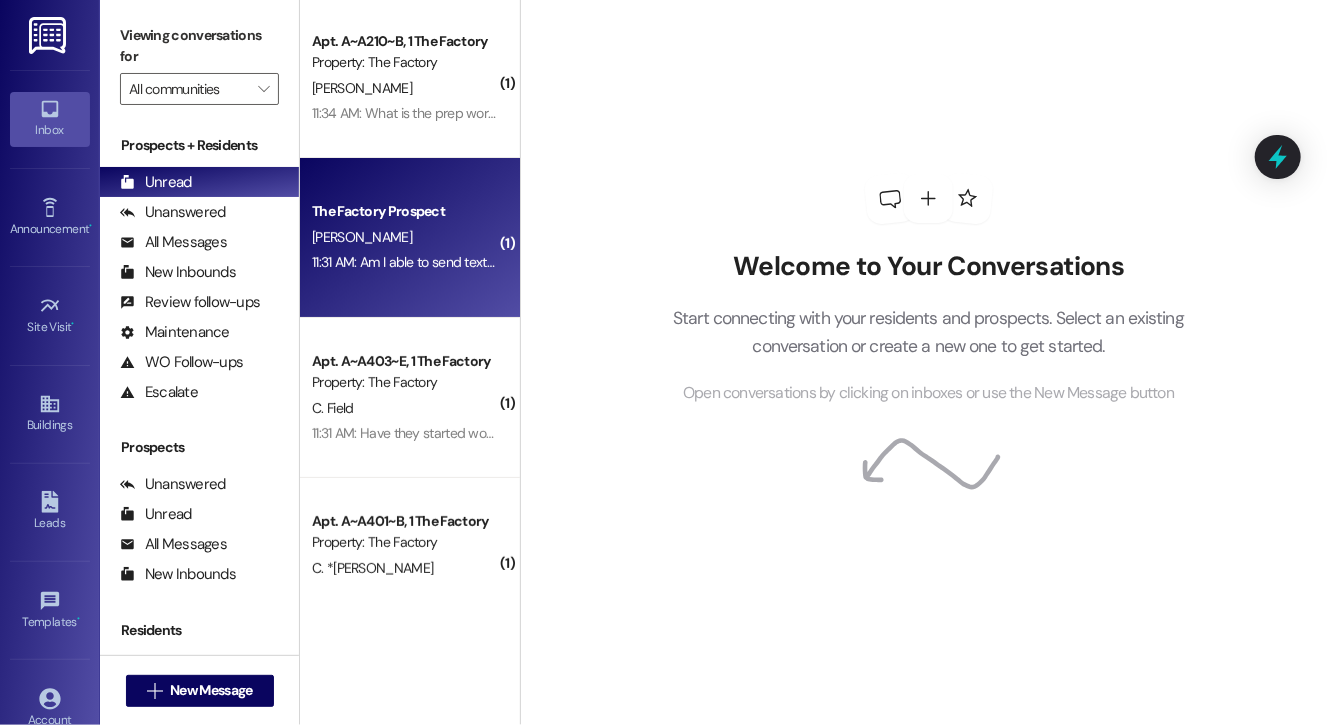 click on "The Factory Prospect [PERSON_NAME] 11:31 AM: Am I able to send texts to this number to ask questions about the property? if not, is there an email I can contact instead?  11:31 AM: Am I able to send texts to this number to ask questions about the property? if not, is there an email I can contact instead?" at bounding box center [410, 238] 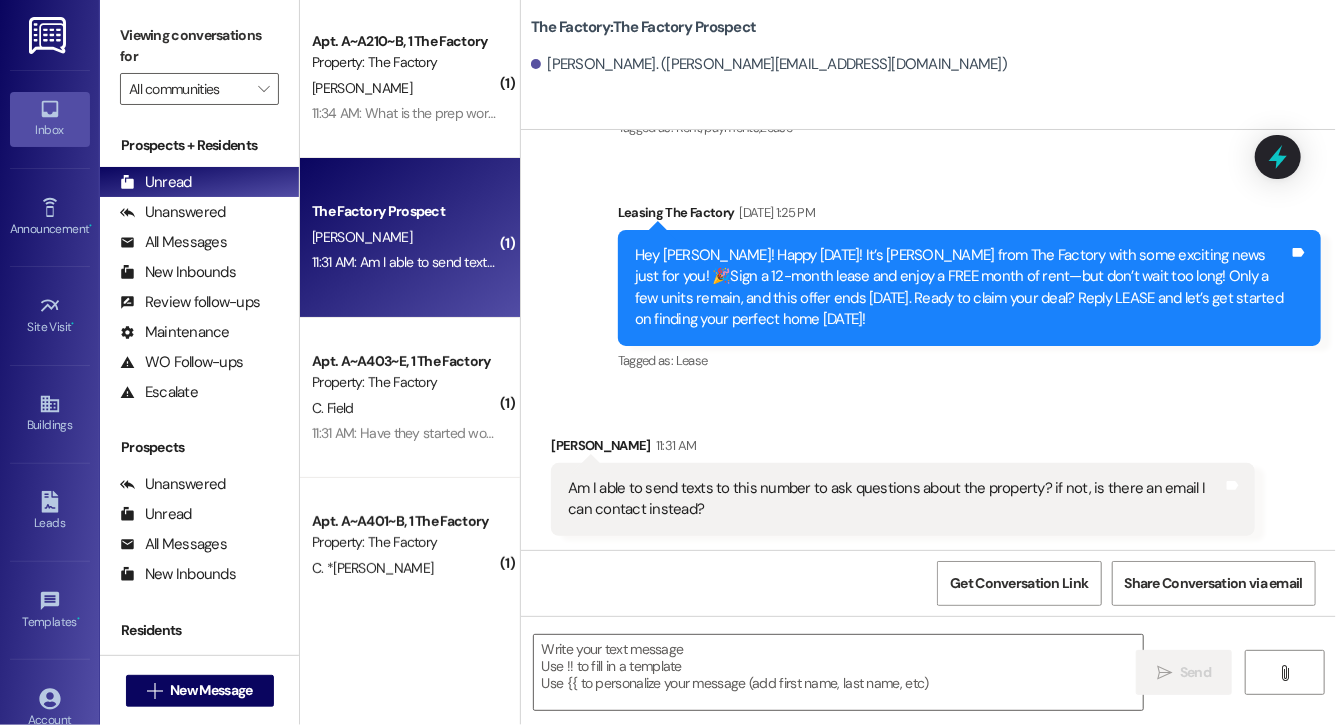 scroll, scrollTop: 799, scrollLeft: 0, axis: vertical 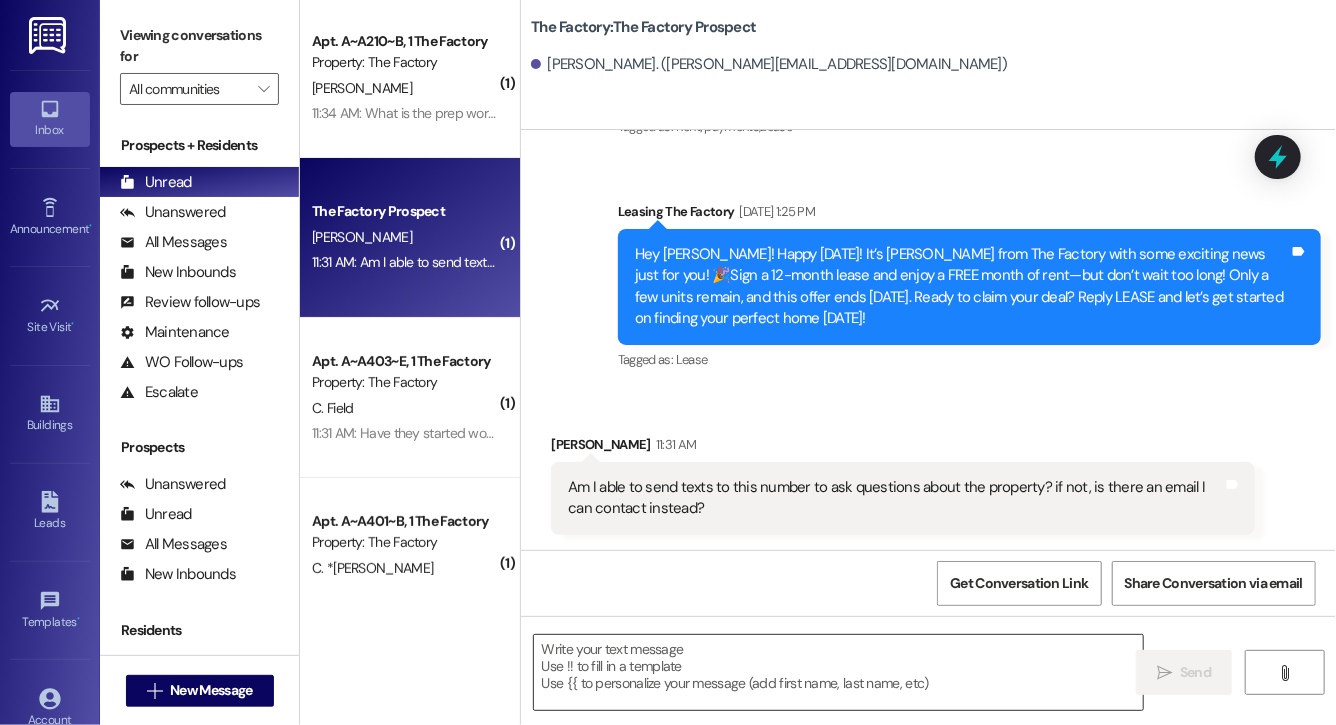 click at bounding box center (838, 672) 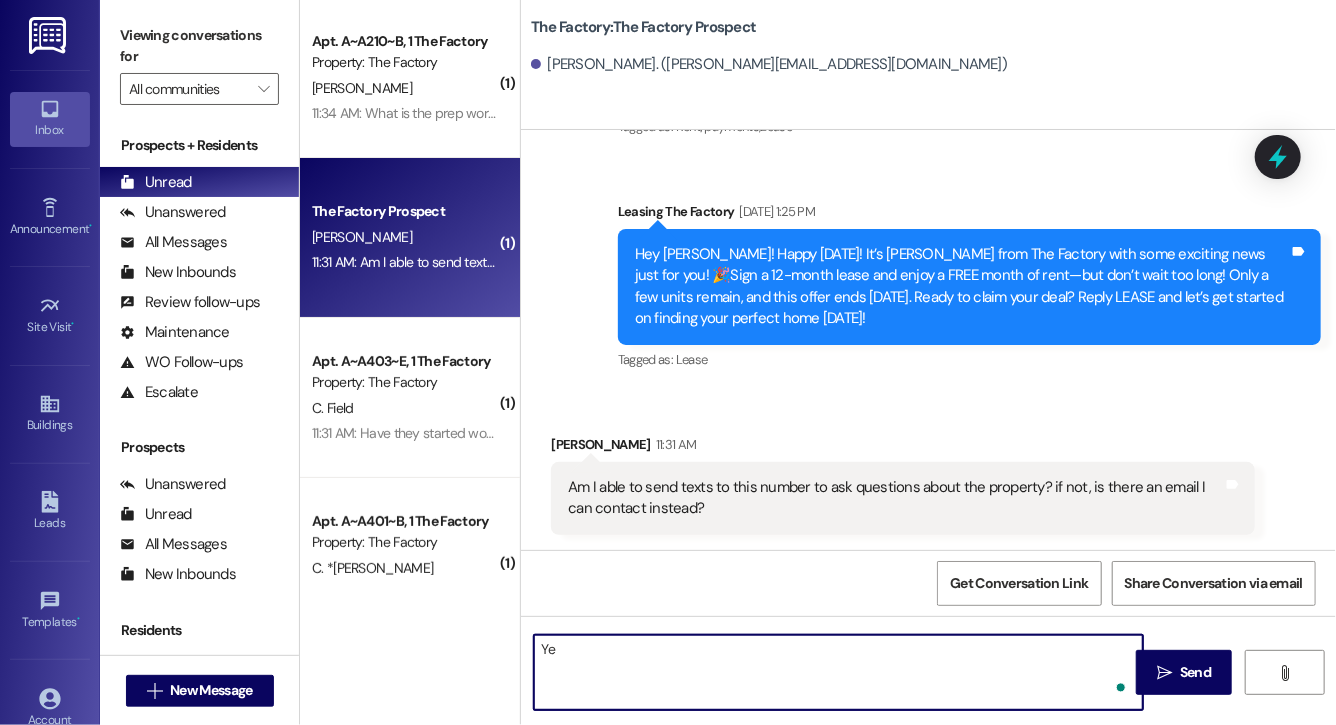type on "Y" 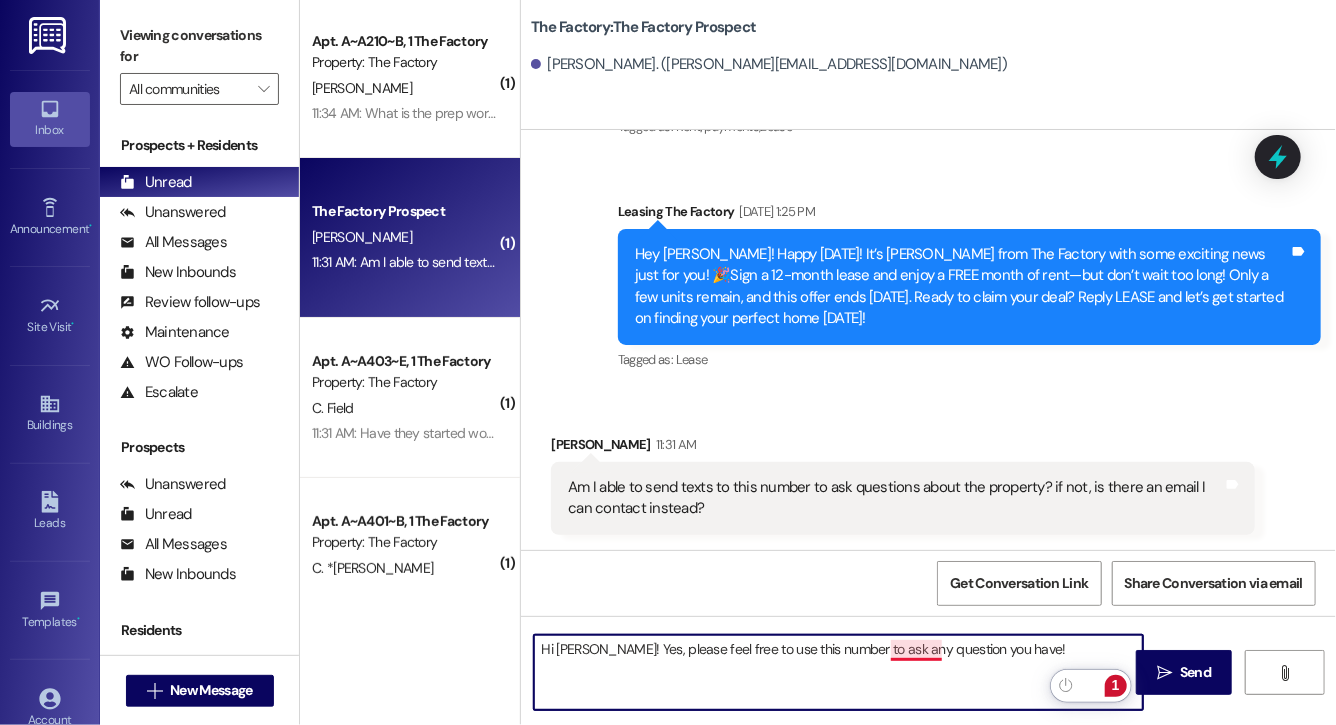 click on "Hi [PERSON_NAME]! Yes, please feel free to use this number to ask any question you have!" at bounding box center [838, 672] 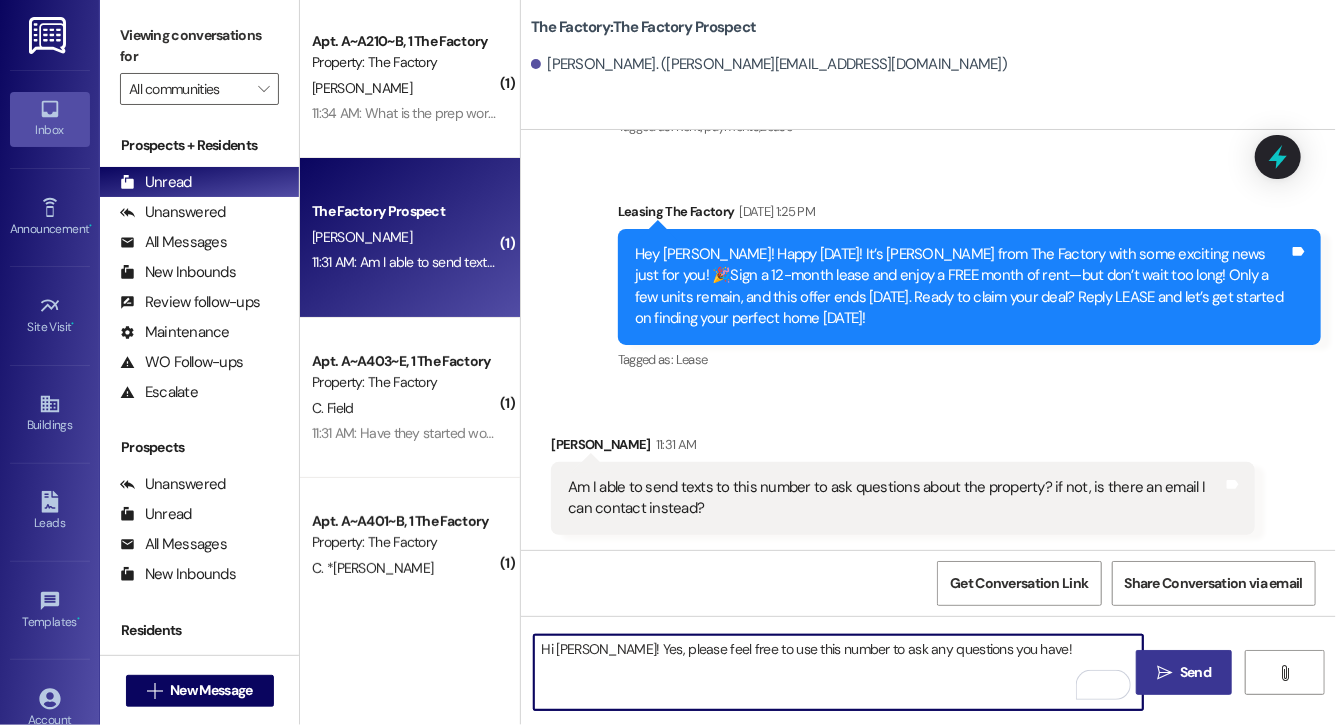 type on "Hi [PERSON_NAME]! Yes, please feel free to use this number to ask any questions you have!" 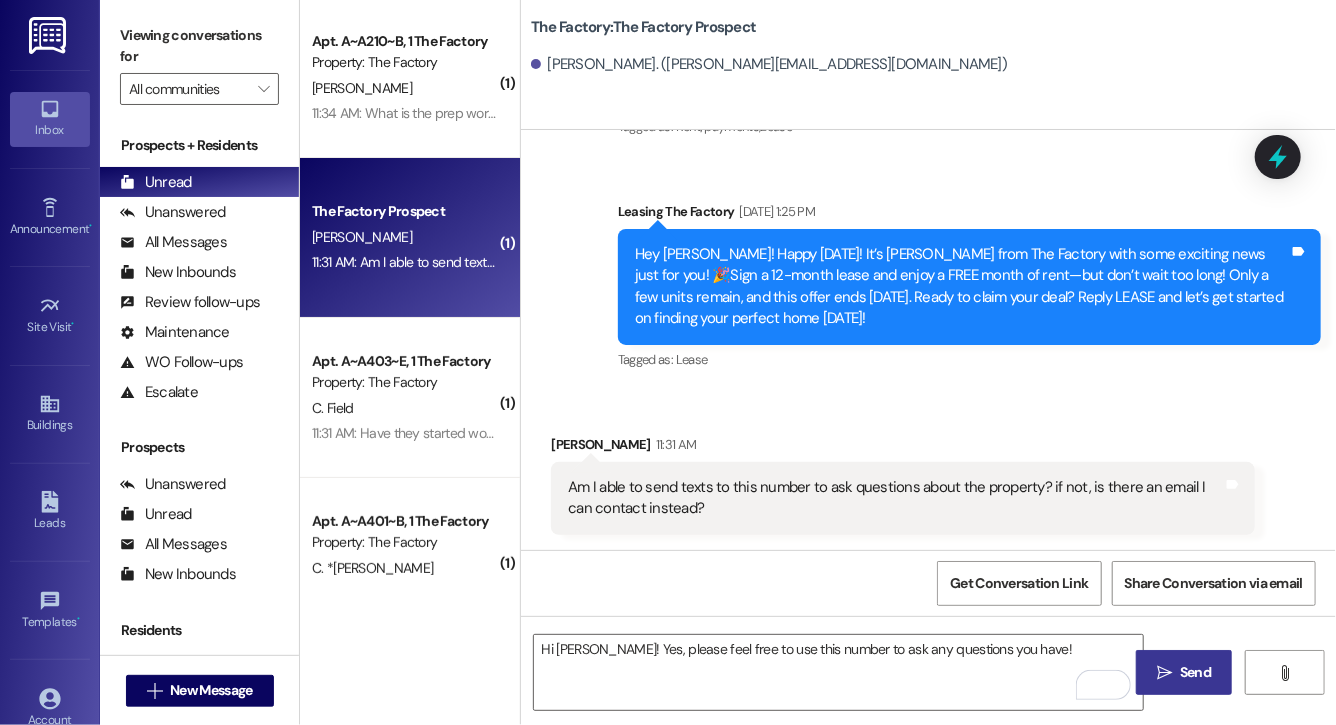 click on " Send" at bounding box center (1184, 672) 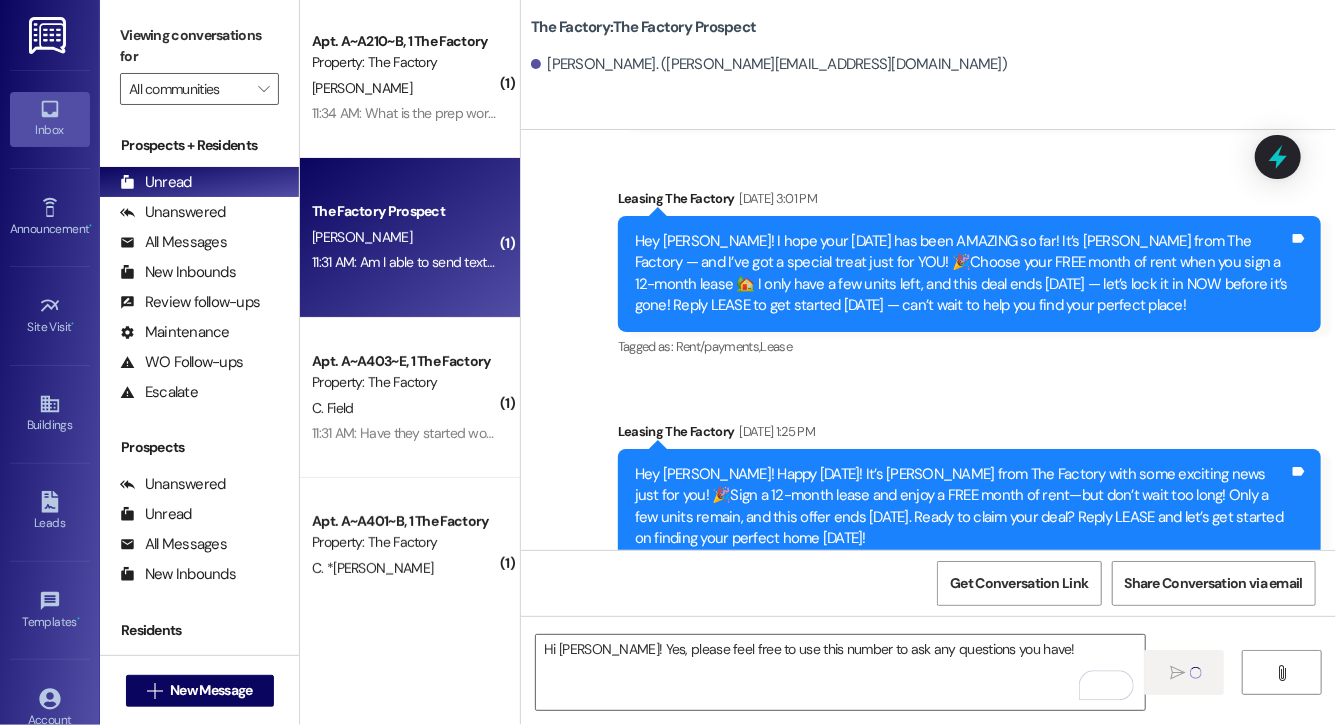 type 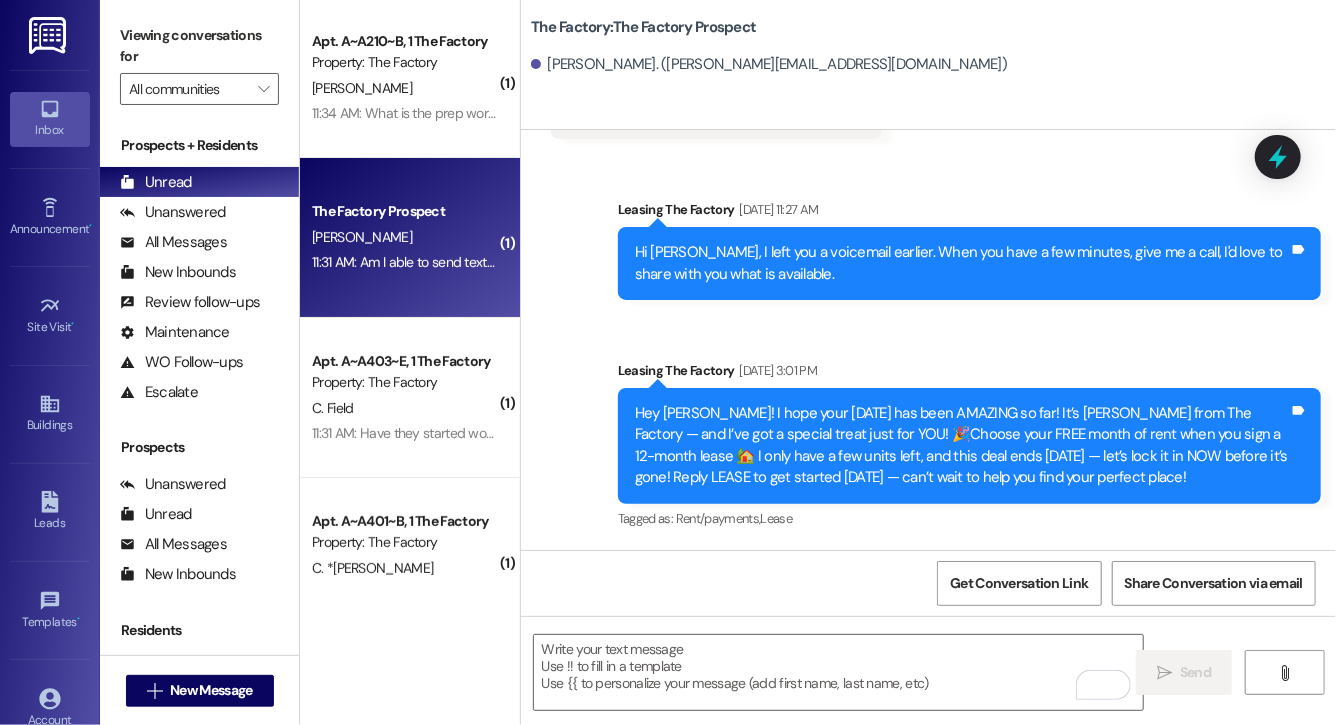 scroll, scrollTop: 938, scrollLeft: 0, axis: vertical 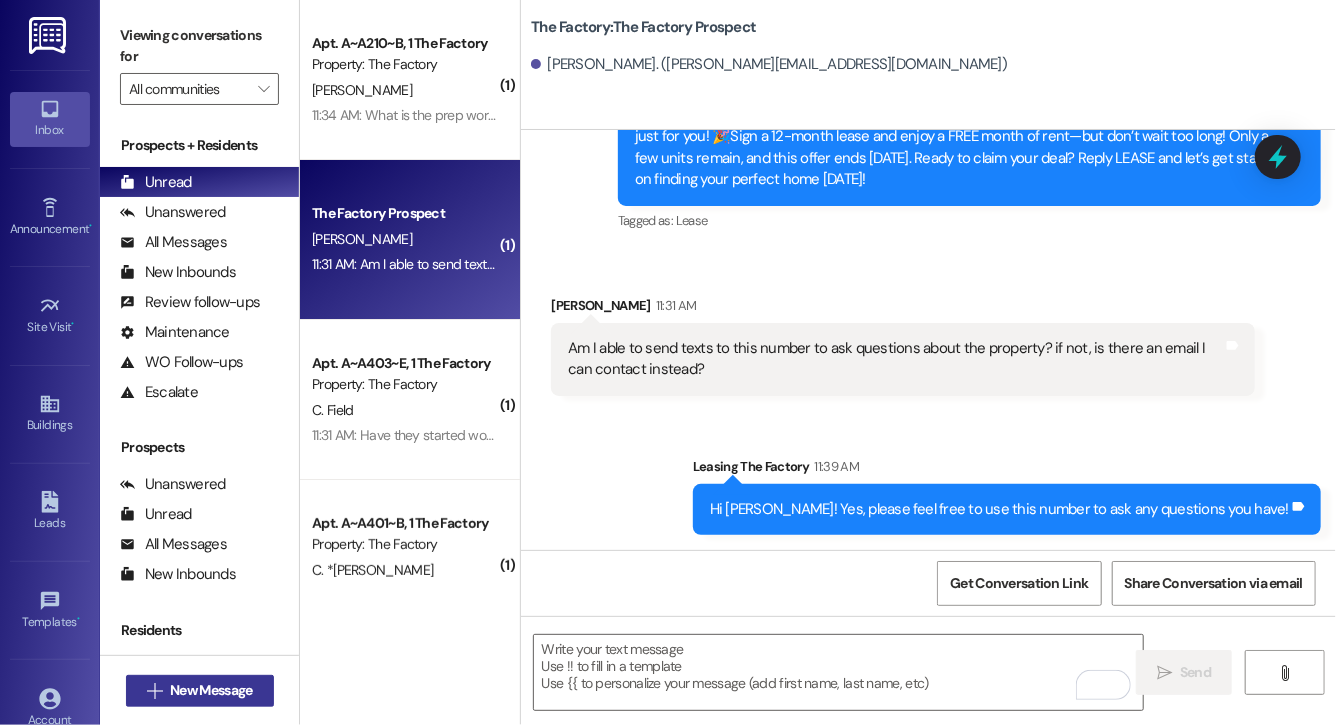 click on "New Message" at bounding box center [211, 690] 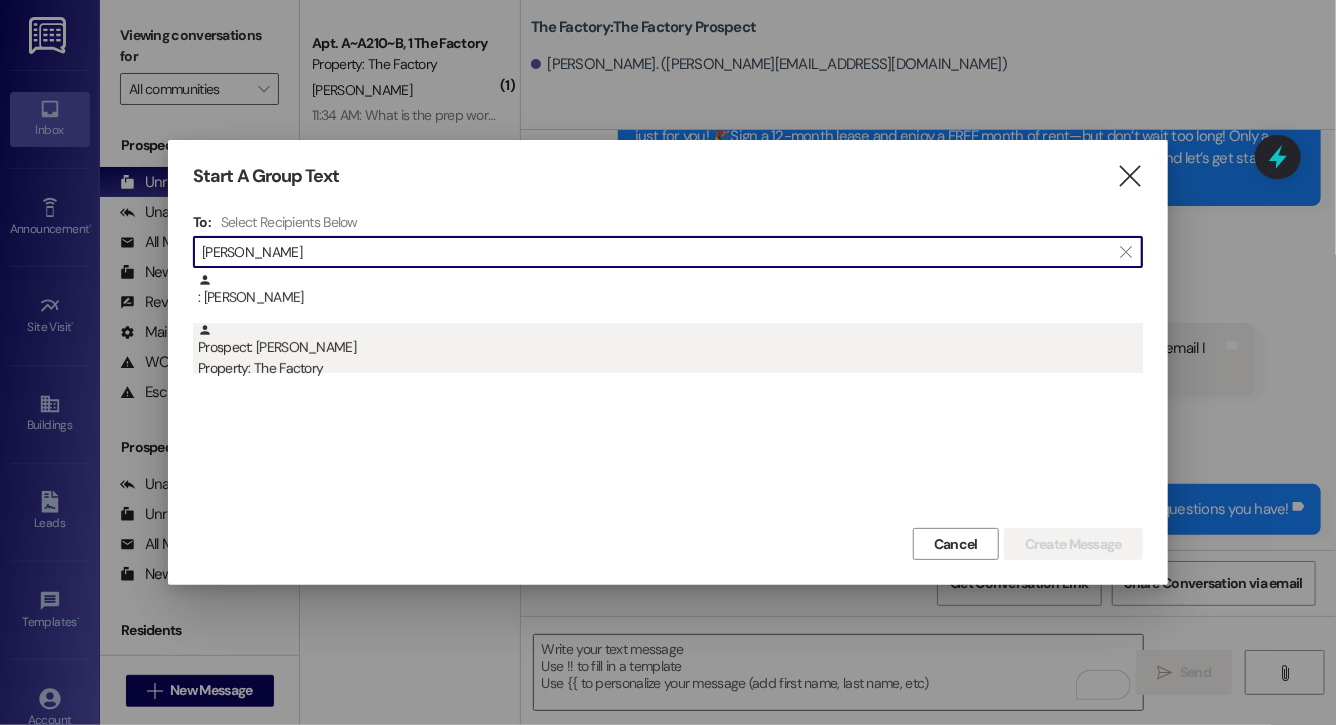 type on "[PERSON_NAME]" 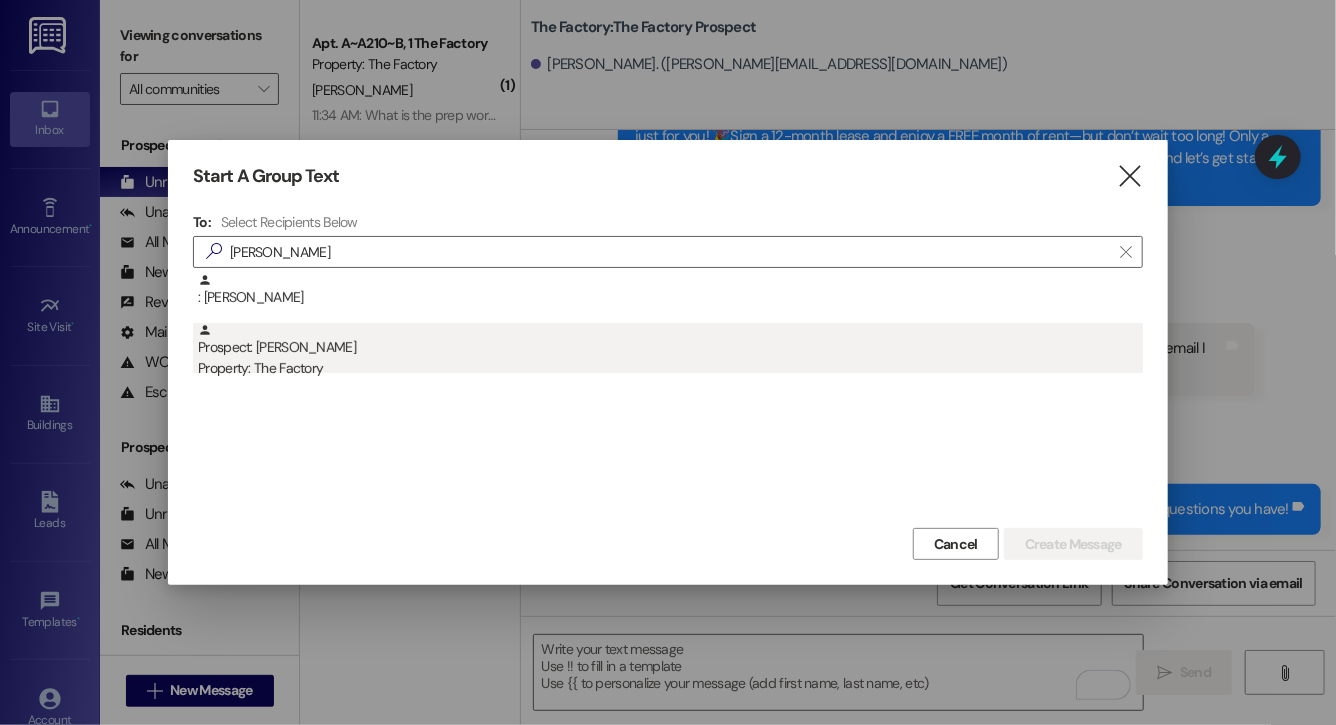 click on "Property: The Factory" at bounding box center [670, 368] 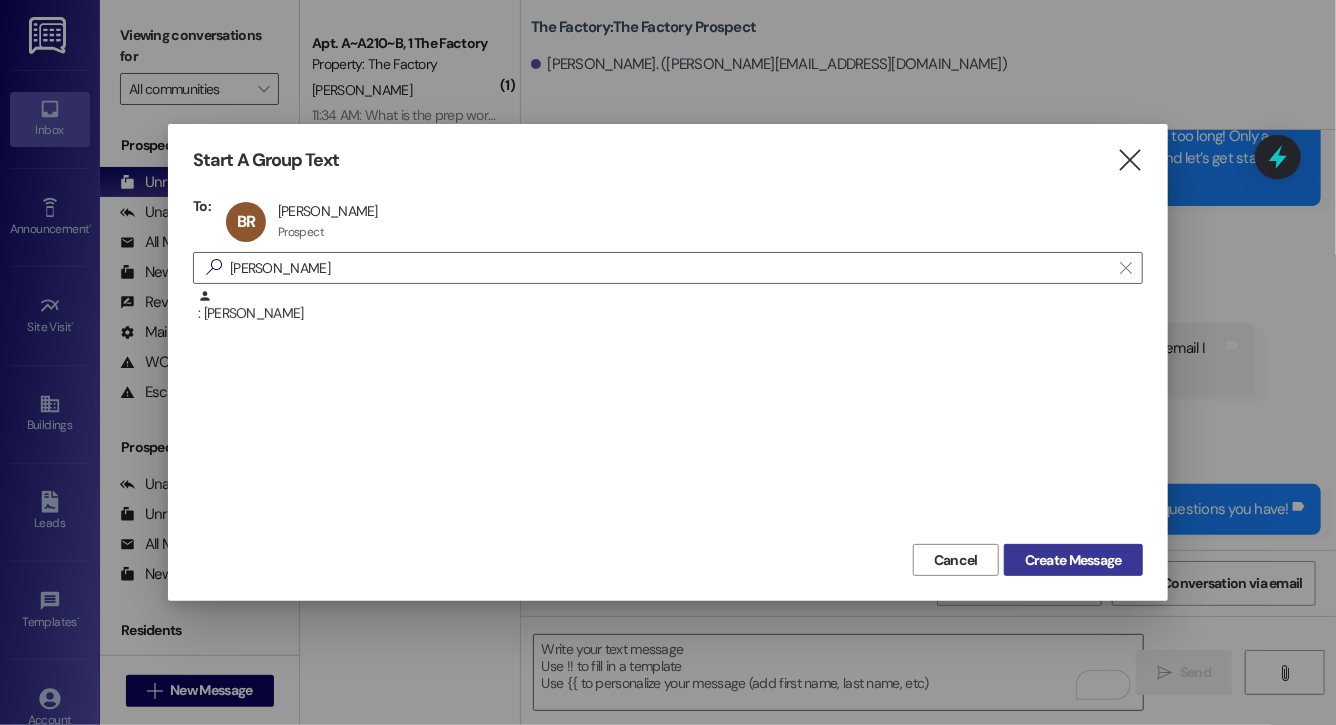 click on "Create Message" at bounding box center (1073, 560) 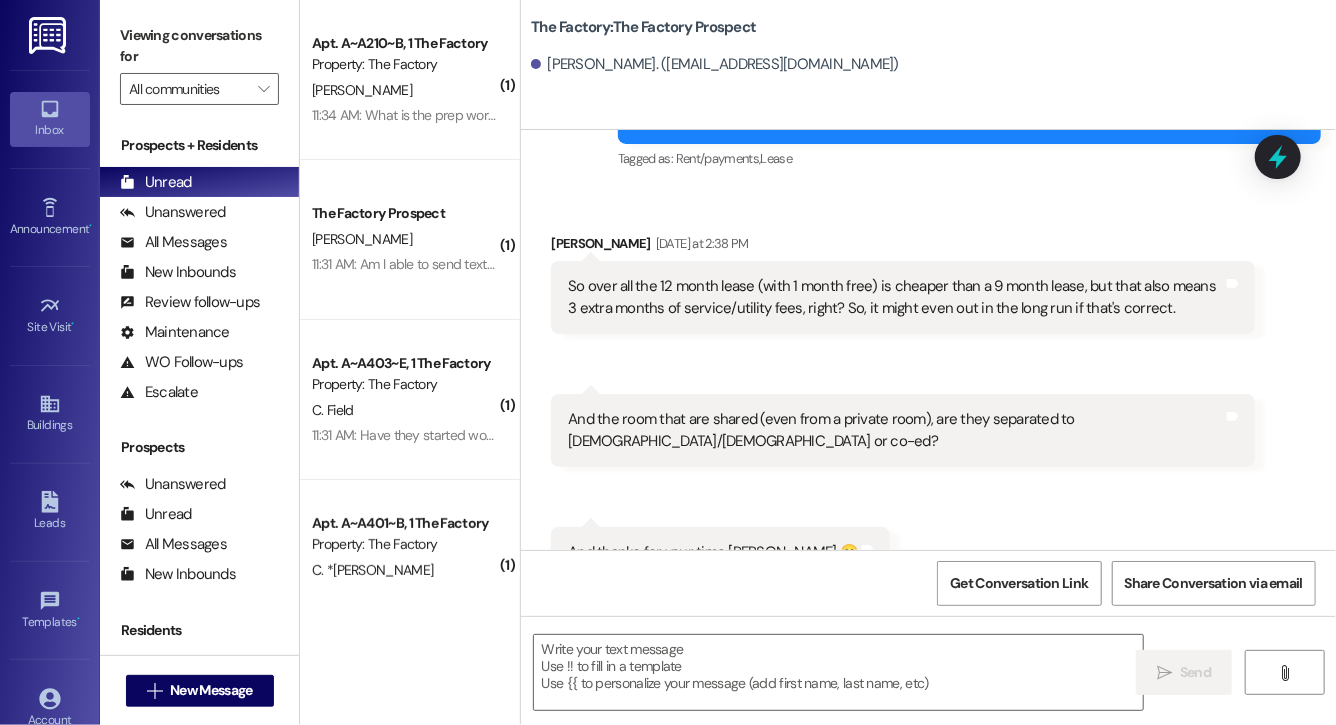 scroll, scrollTop: 1799, scrollLeft: 0, axis: vertical 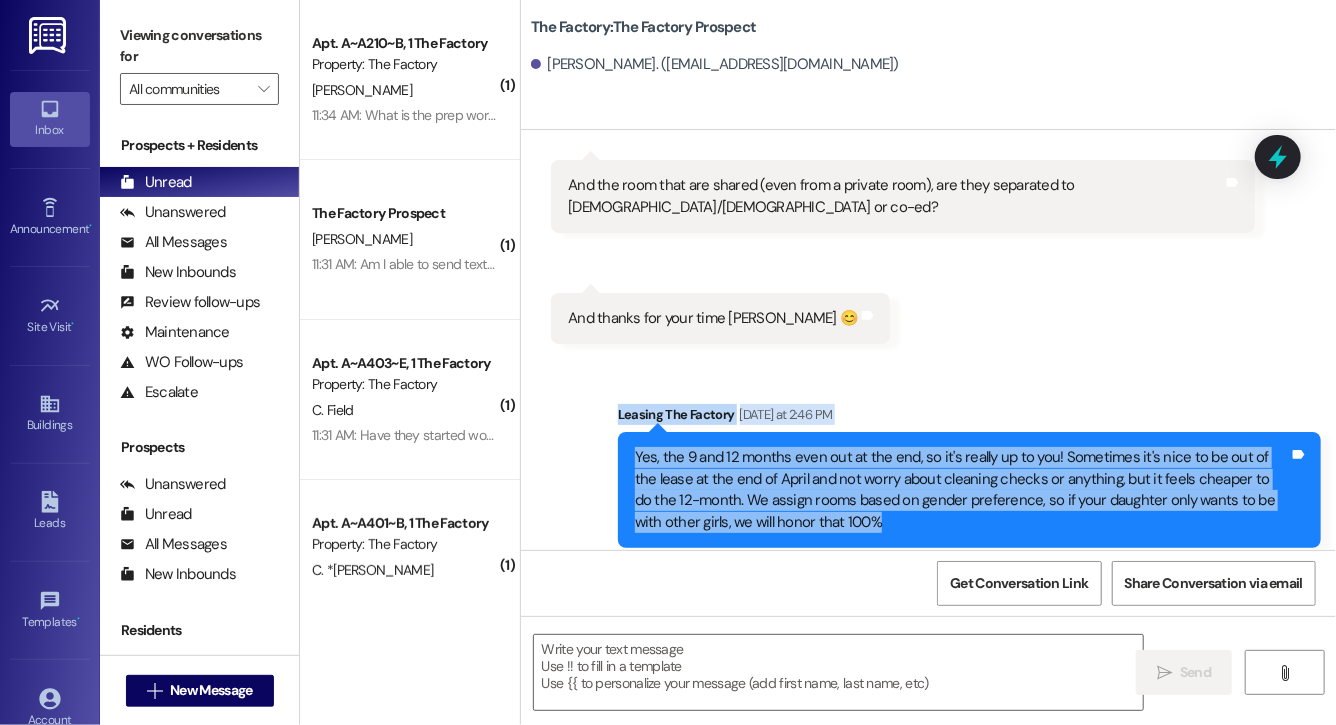 drag, startPoint x: 912, startPoint y: 479, endPoint x: 562, endPoint y: 370, distance: 366.58014 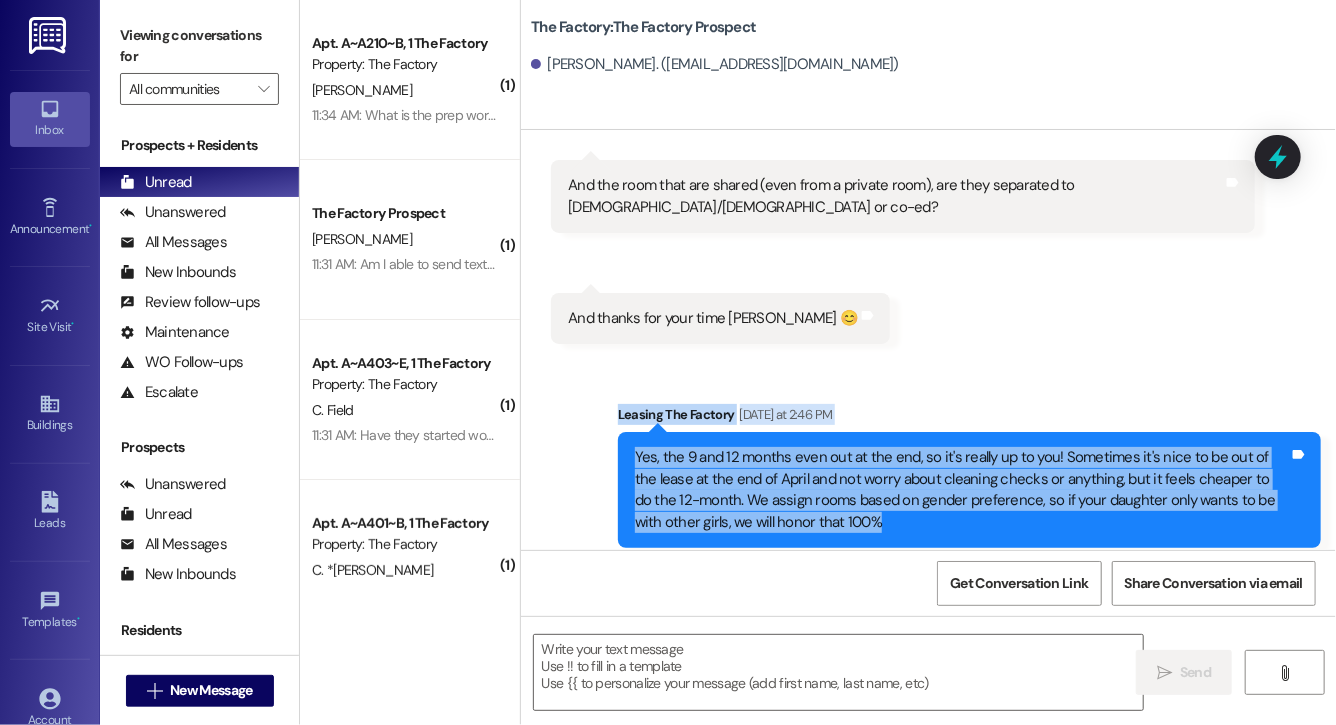 click on "Sent via SMS Leasing The Factory [DATE] at 2:46 PM Yes, the 9 and 12 months even out at the end, so it's really up to you! Sometimes it's nice to be out of the lease at the end of April and not worry about cleaning checks or anything, but it feels cheaper to do the 12-month. We assign rooms based on gender preference, so if your daughter only wants to be with other girls, we will honor that 100% Tags and notes Tagged as:   Lease Click to highlight conversations about Lease" at bounding box center (969, 490) 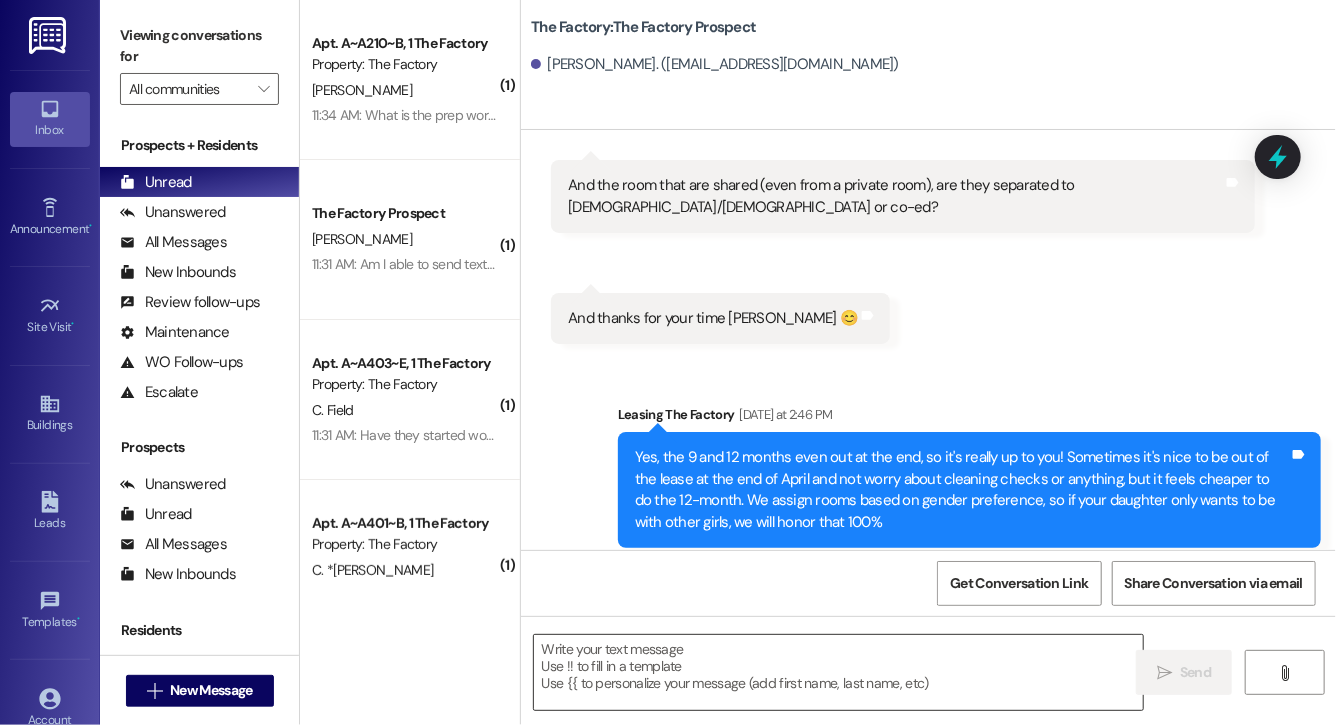 click at bounding box center (838, 672) 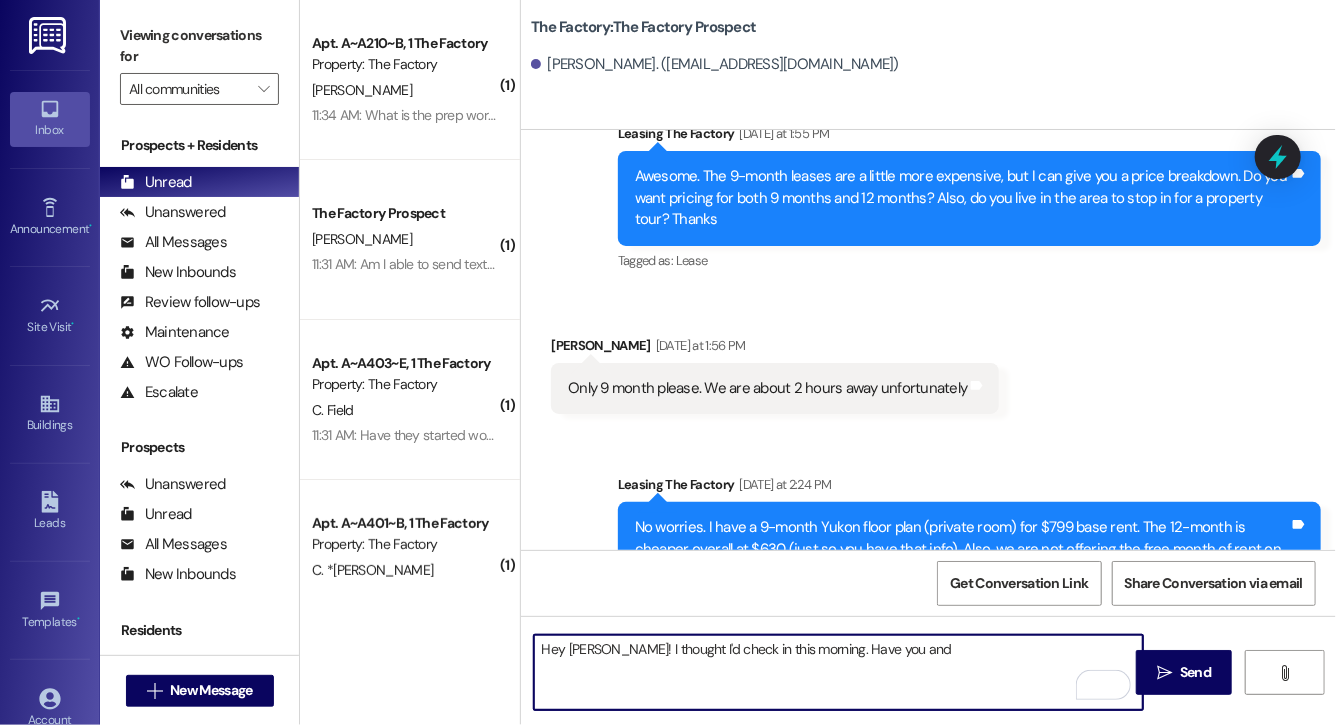 scroll, scrollTop: 1799, scrollLeft: 0, axis: vertical 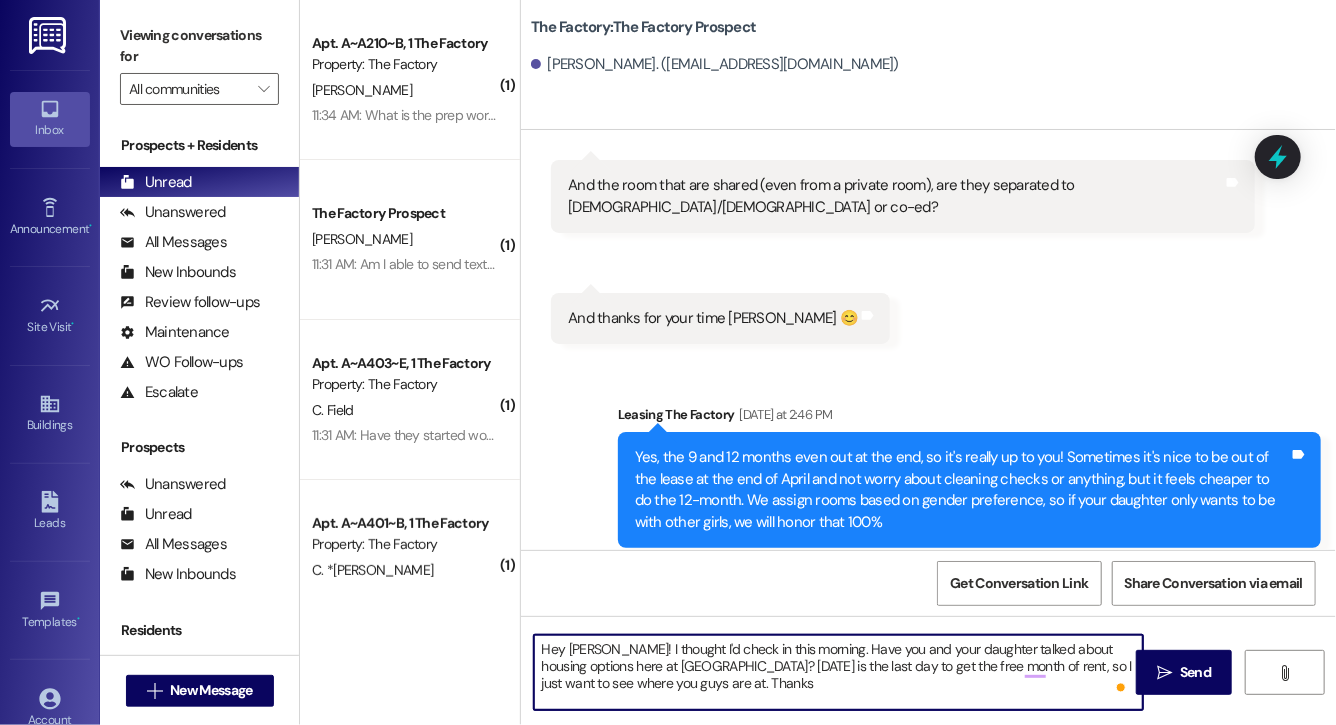 click on "Hey [PERSON_NAME]! I thought I'd check in this morning. Have you and your daughter talked about housing options here at [GEOGRAPHIC_DATA]? [DATE] is the last day to get the free month of rent, so I just want to see where you guys are at. Thanks" at bounding box center [838, 672] 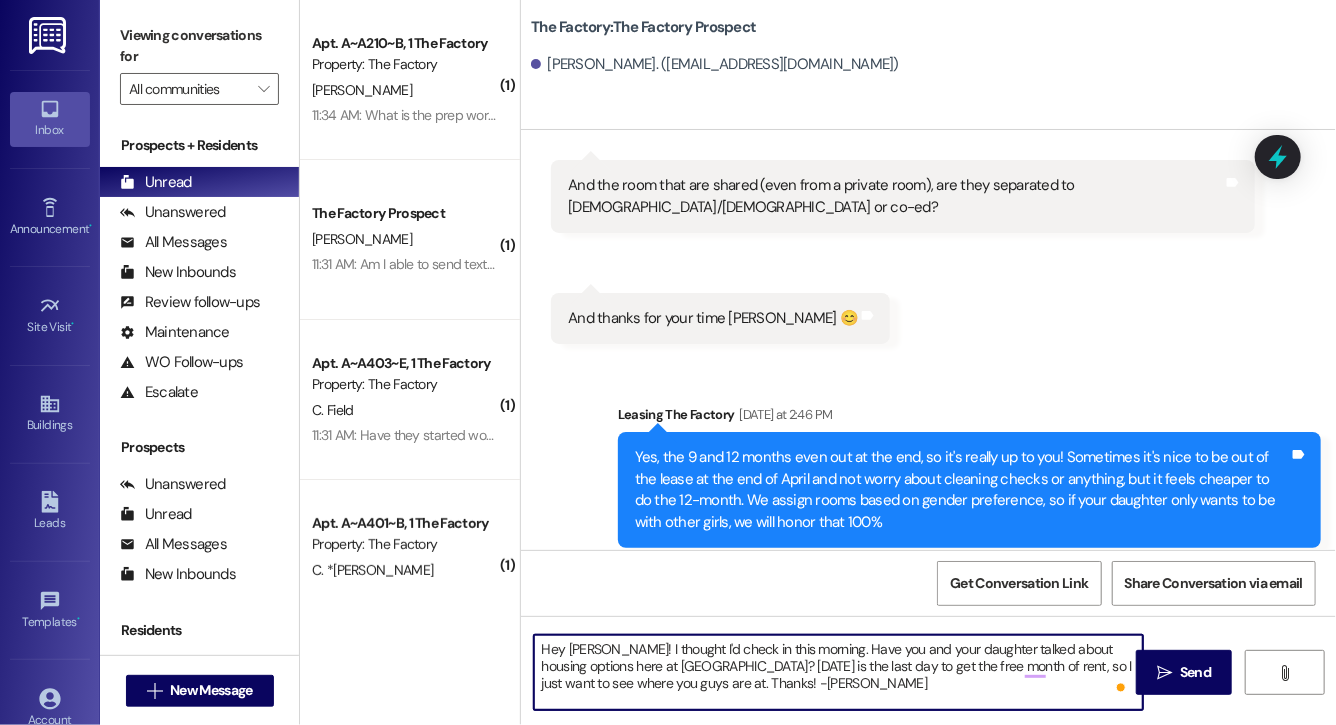 type on "Hey [PERSON_NAME]! I thought I'd check in this morning. Have you and your daughter talked about housing options here at [GEOGRAPHIC_DATA]? [DATE] is the last day to get the free month of rent, so I just want to see where you guys are at. Thanks! -[PERSON_NAME]" 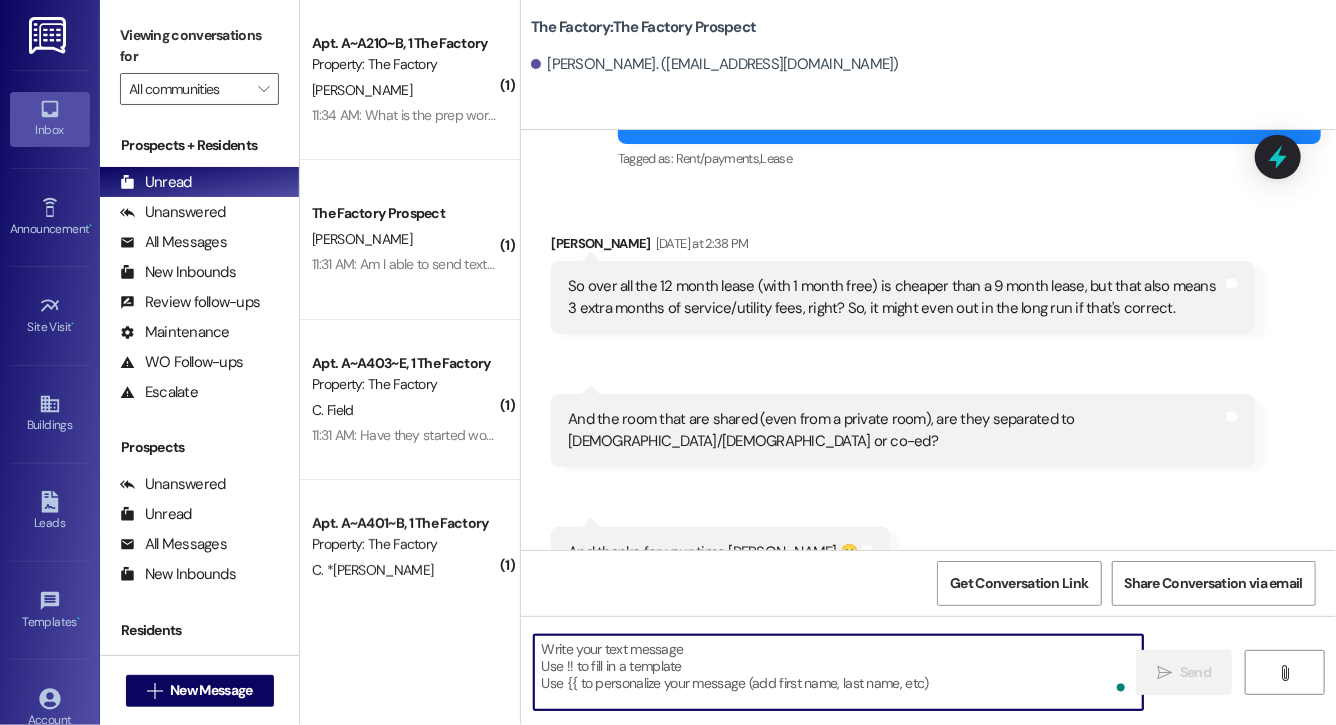 scroll, scrollTop: 1981, scrollLeft: 0, axis: vertical 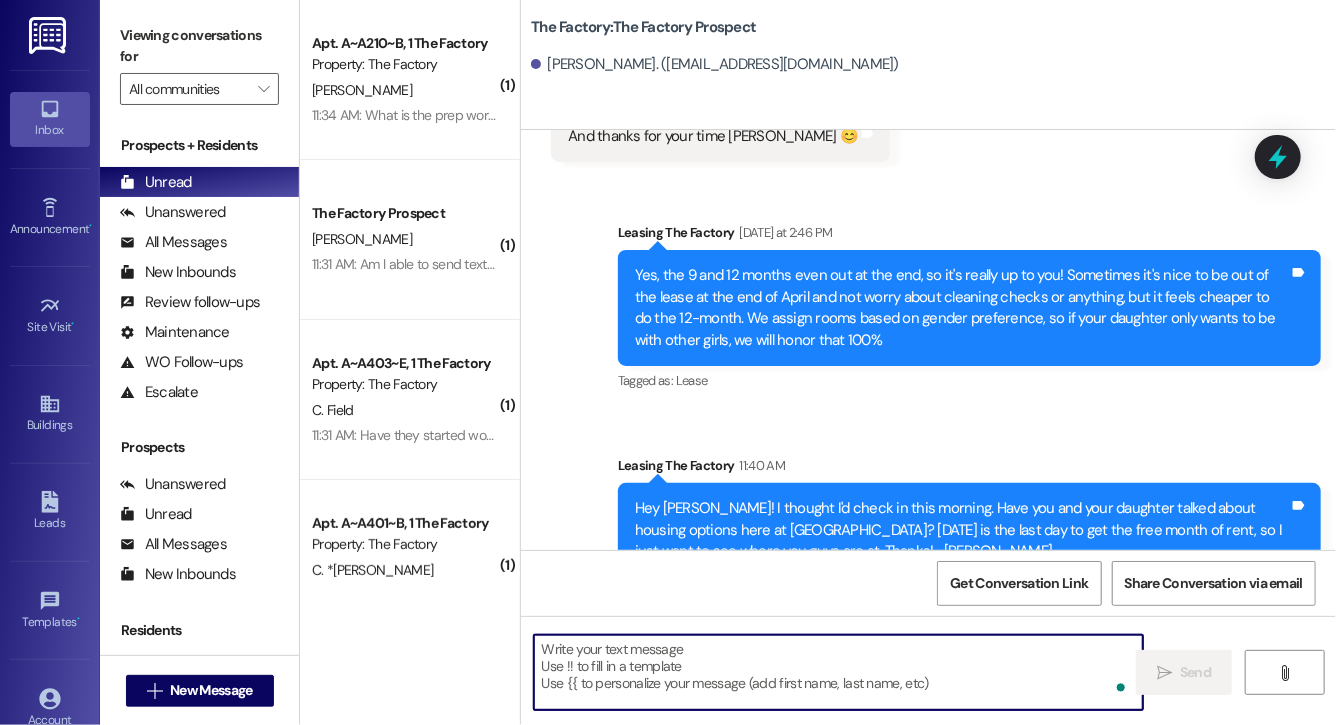 type 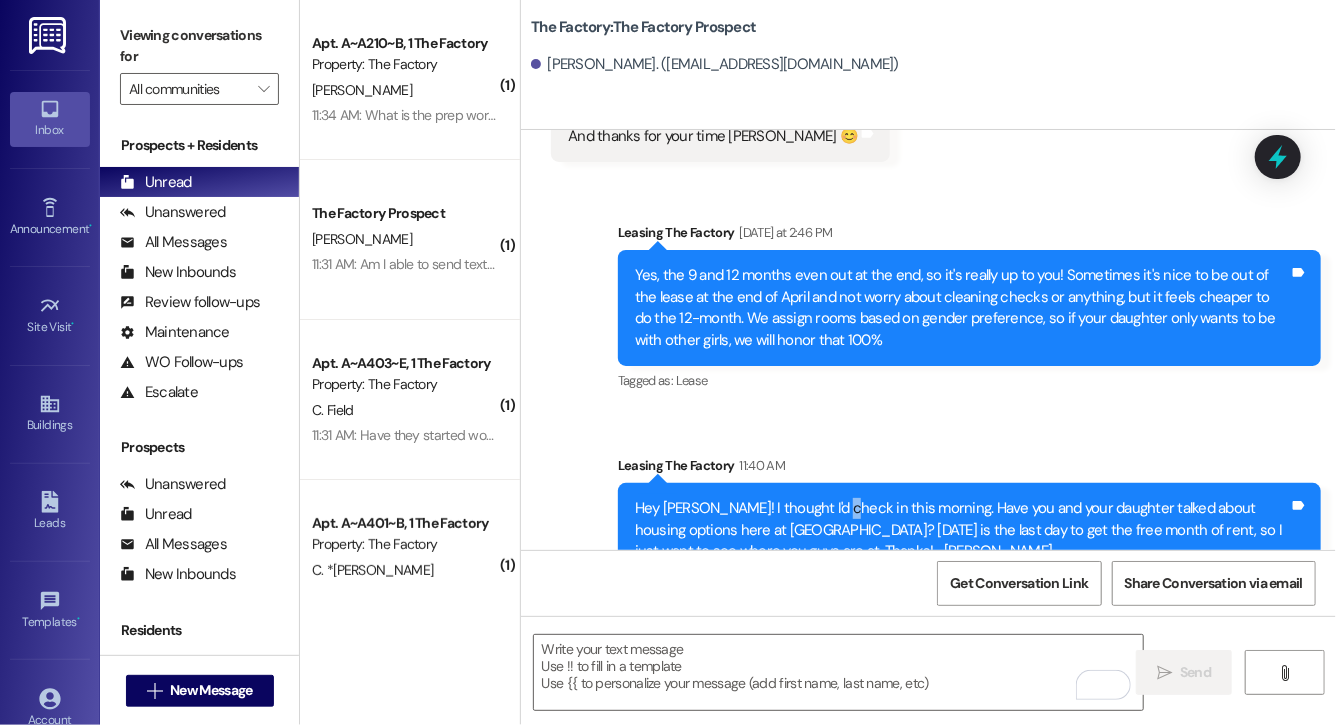 click on "Hey [PERSON_NAME]! I thought I'd check in this morning. Have you and your daughter talked about housing options here at [GEOGRAPHIC_DATA]? [DATE] is the last day to get the free month of rent, so I just want to see where you guys are at. Thanks! -[PERSON_NAME]" at bounding box center [962, 530] 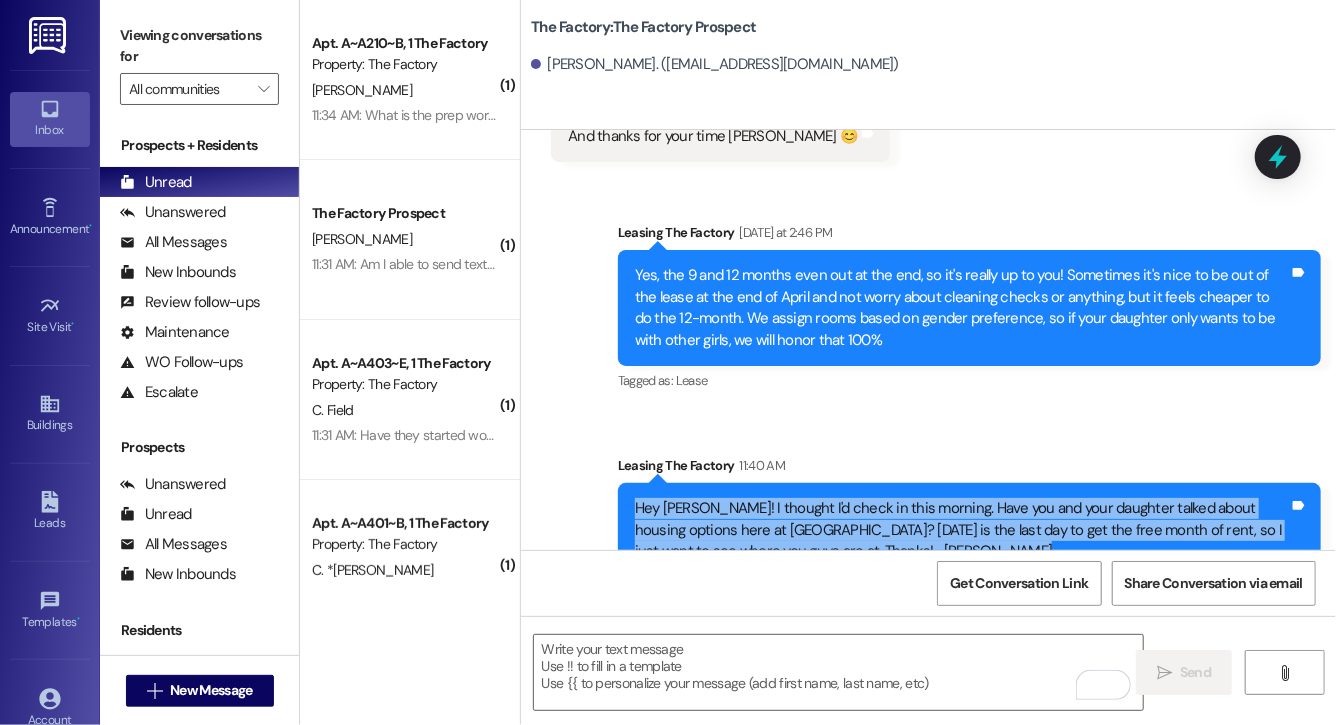 click on "Hey [PERSON_NAME]! I thought I'd check in this morning. Have you and your daughter talked about housing options here at [GEOGRAPHIC_DATA]? [DATE] is the last day to get the free month of rent, so I just want to see where you guys are at. Thanks! -[PERSON_NAME]" at bounding box center [962, 530] 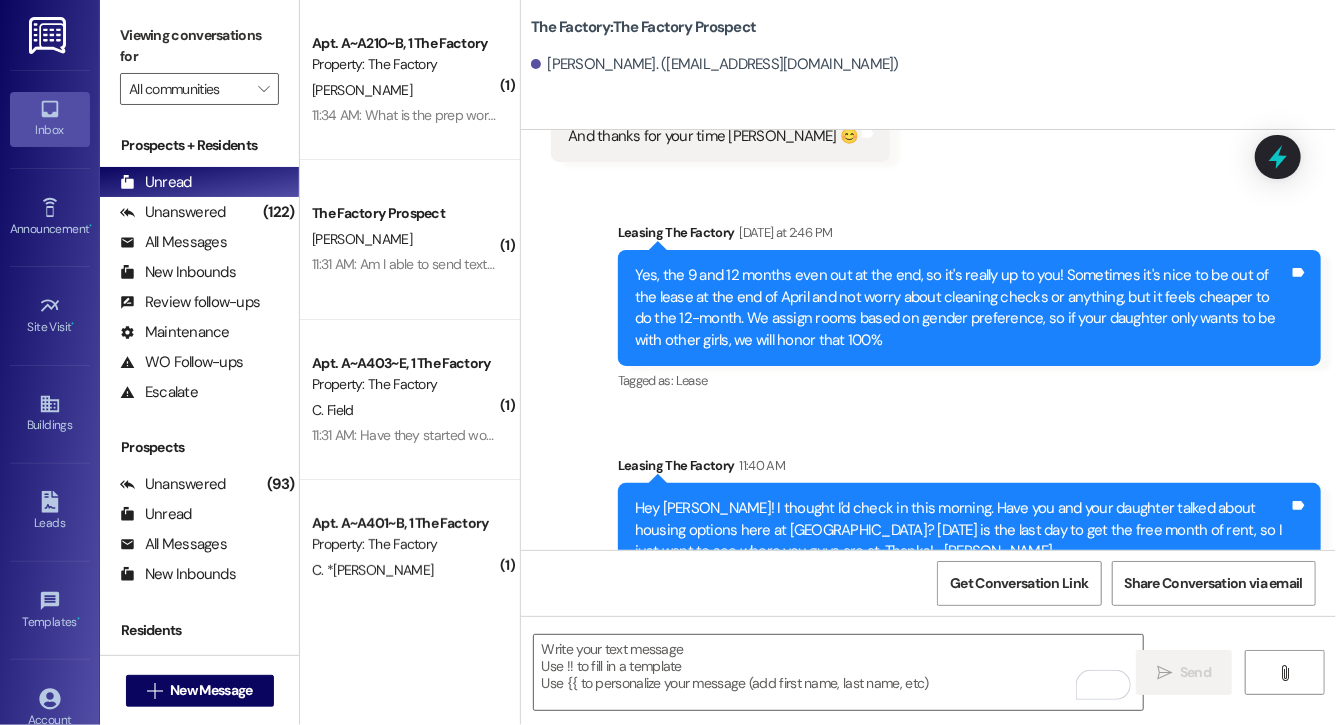 click on "Sent via SMS Leasing The Factory 11:40 AM Hey [PERSON_NAME]! I thought I'd check in this morning. Have you and your daughter talked about housing options here at [GEOGRAPHIC_DATA]? [DATE] is the last day to get the free month of rent, so I just want to see where you guys are at. Thanks! -[PERSON_NAME] and notes" at bounding box center [969, 516] 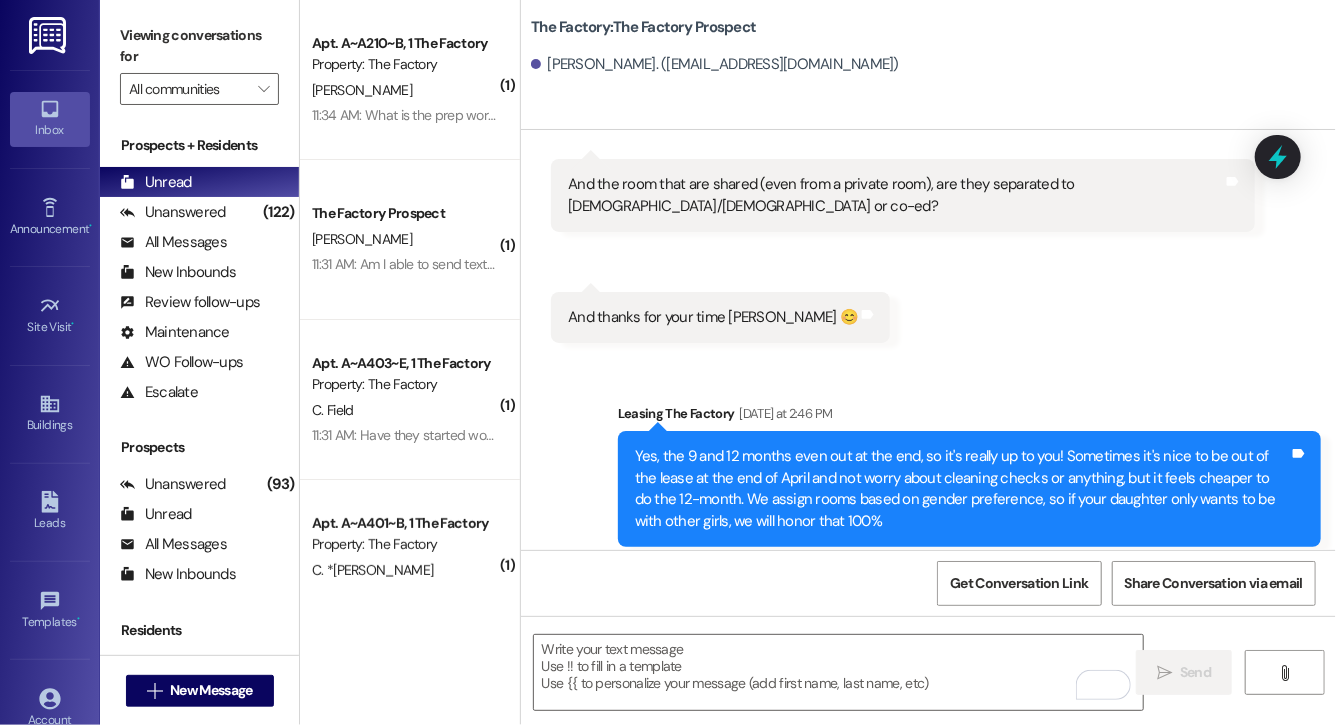 scroll, scrollTop: 1981, scrollLeft: 0, axis: vertical 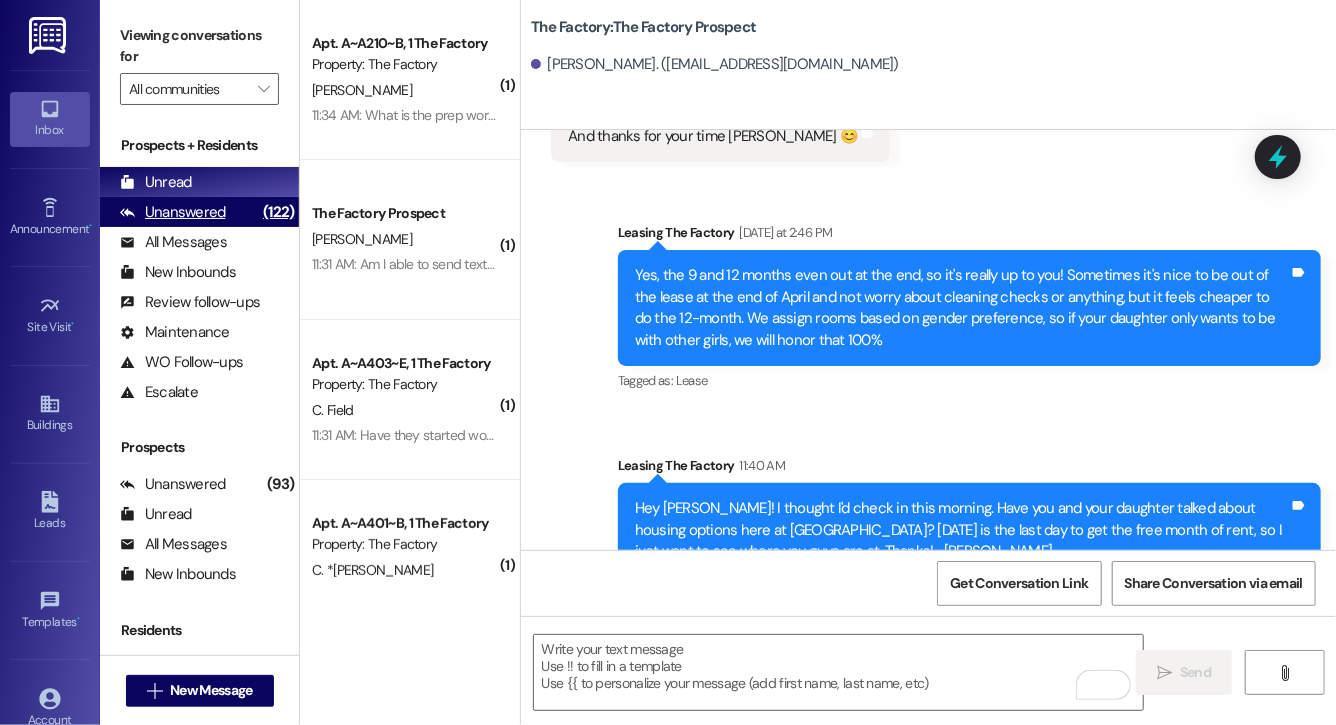 click on "Unanswered (122)" at bounding box center (199, 212) 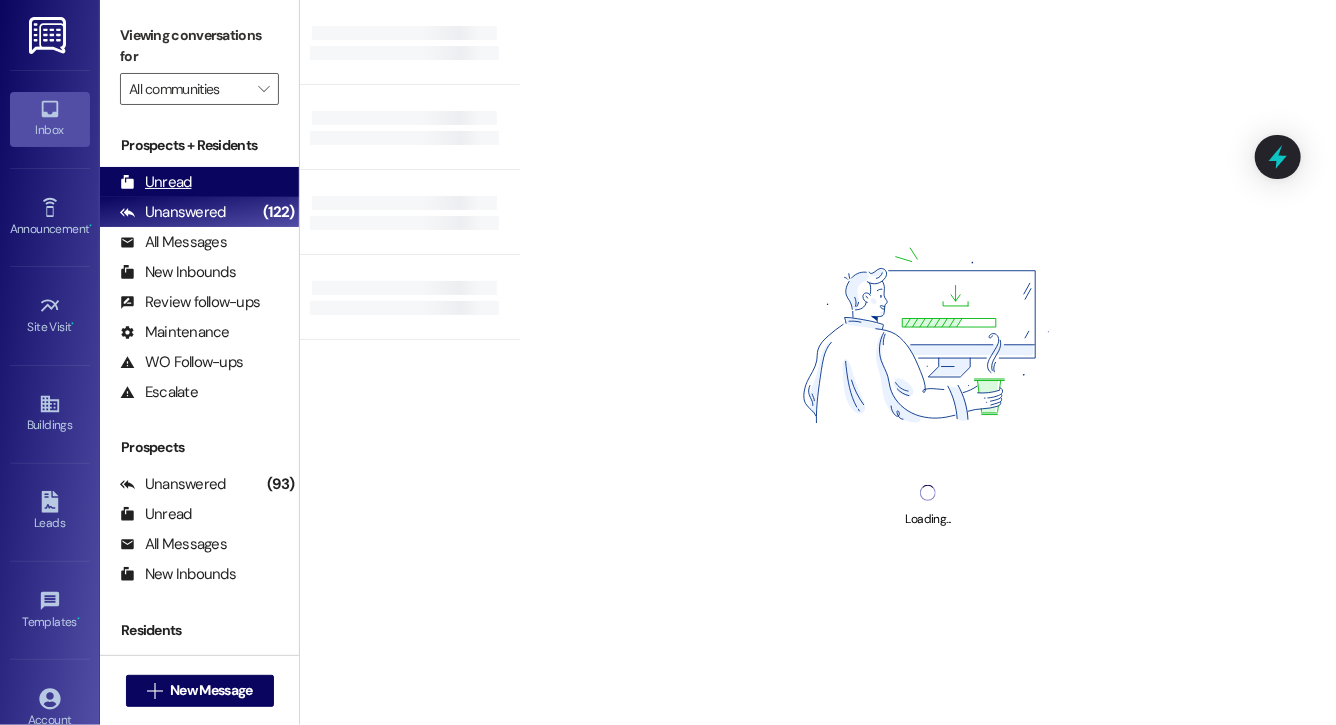 click on "Unread (0)" at bounding box center (199, 182) 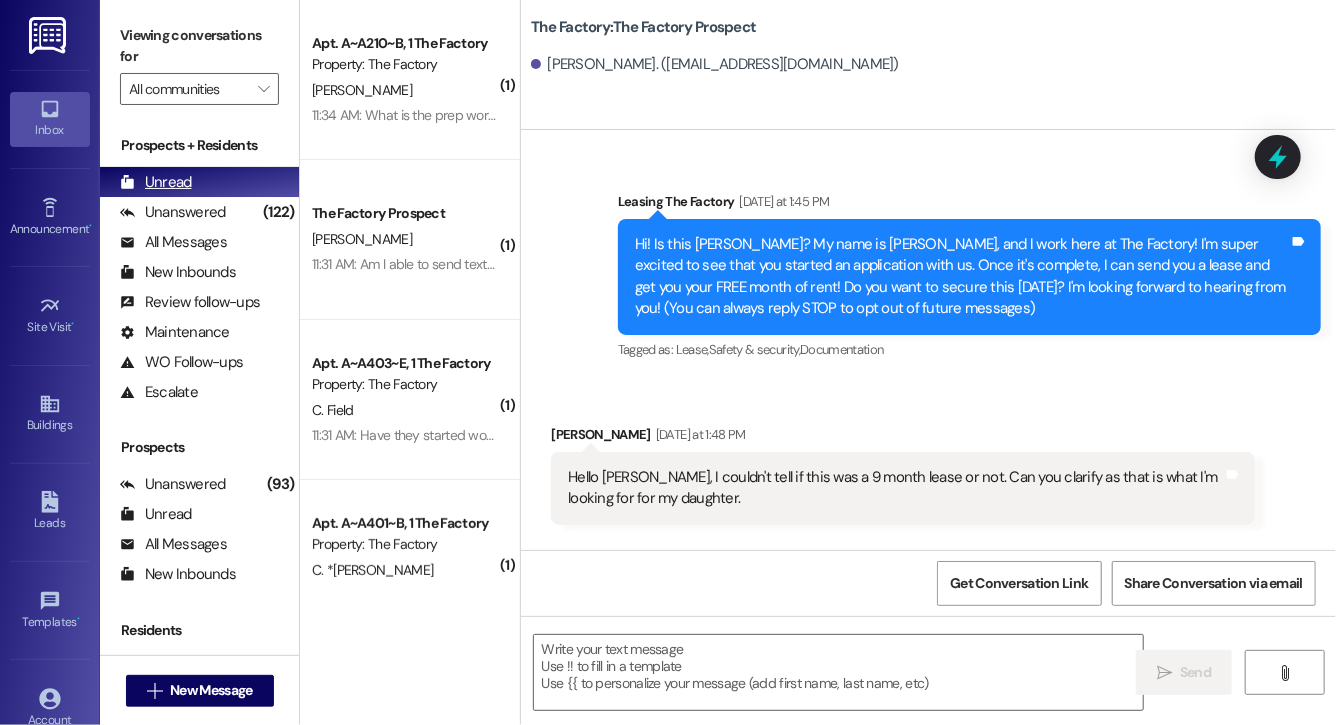 scroll, scrollTop: 0, scrollLeft: 0, axis: both 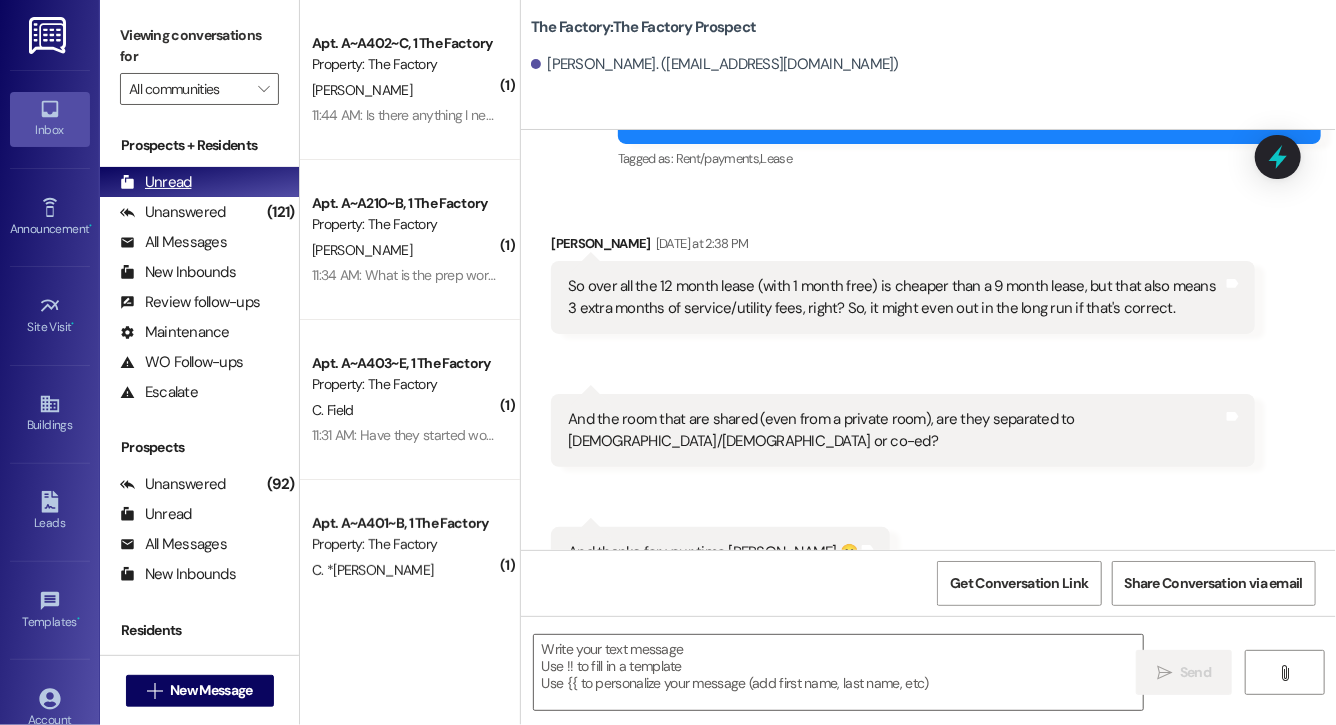 click on "Unread" at bounding box center (156, 182) 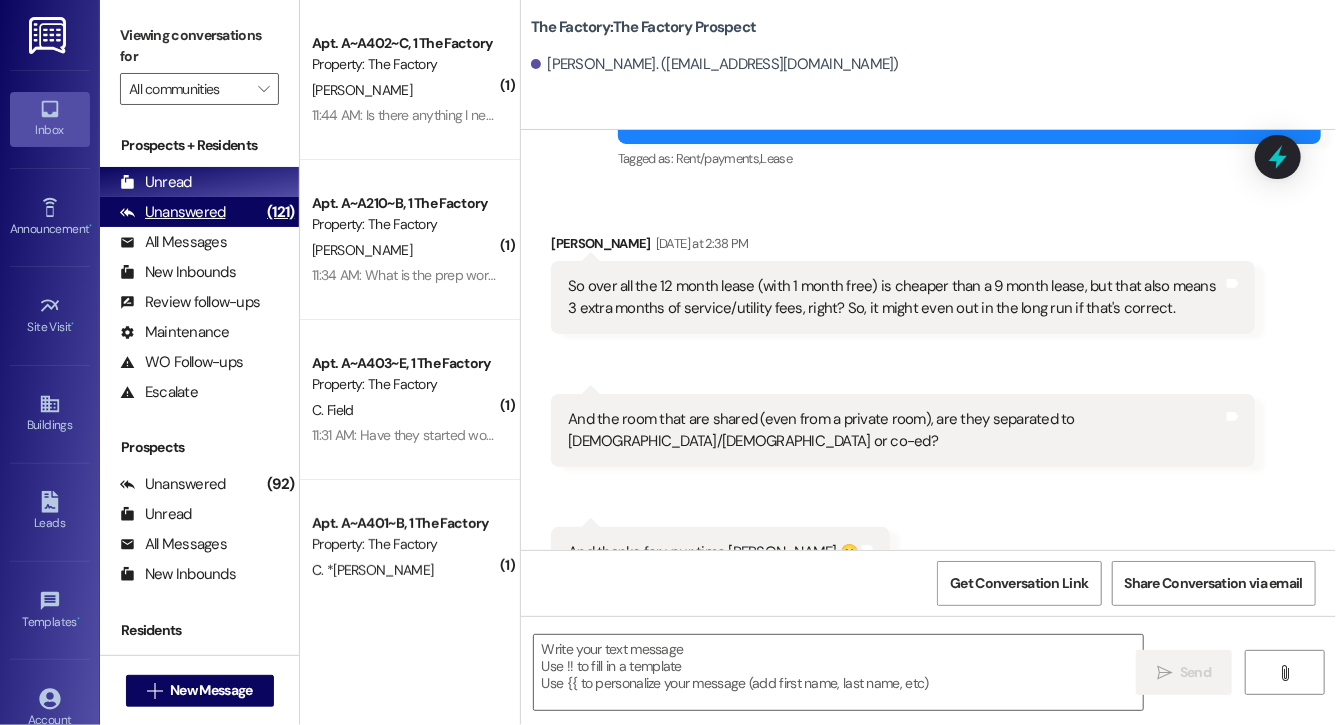 click on "Unanswered" at bounding box center (173, 212) 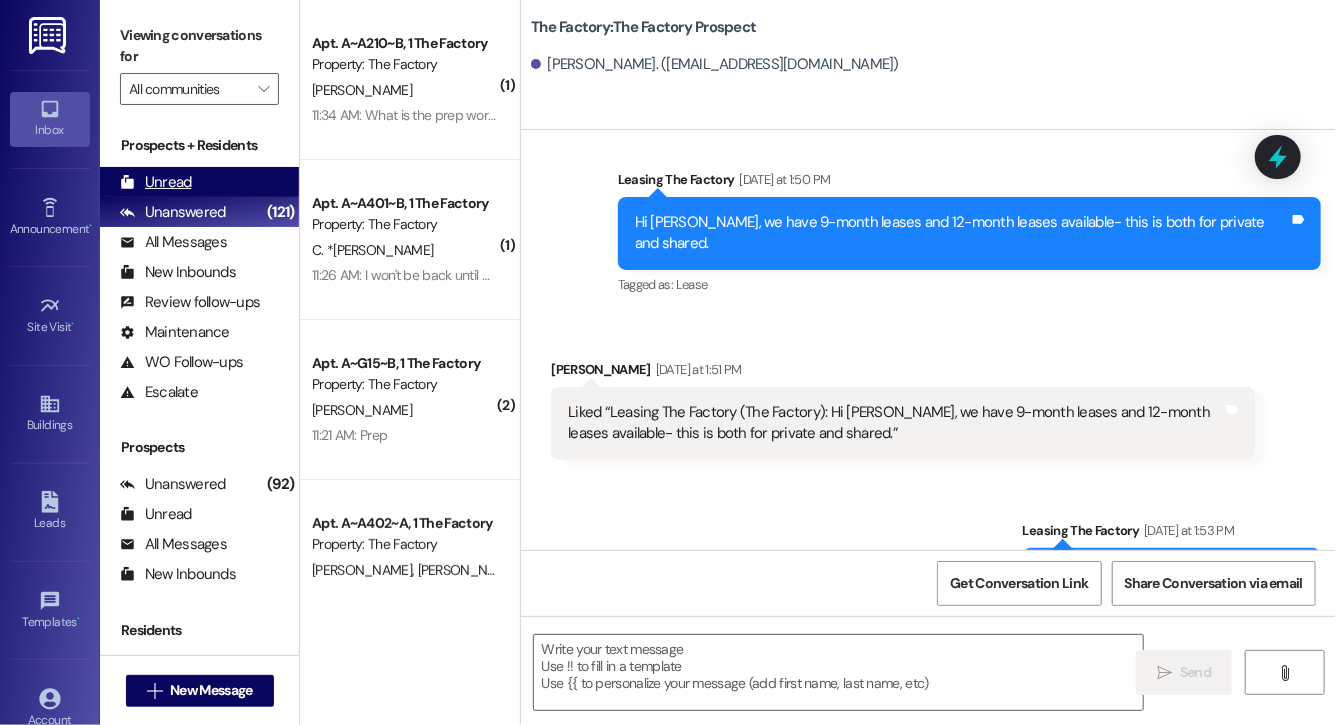 click on "Unread (0)" at bounding box center [199, 182] 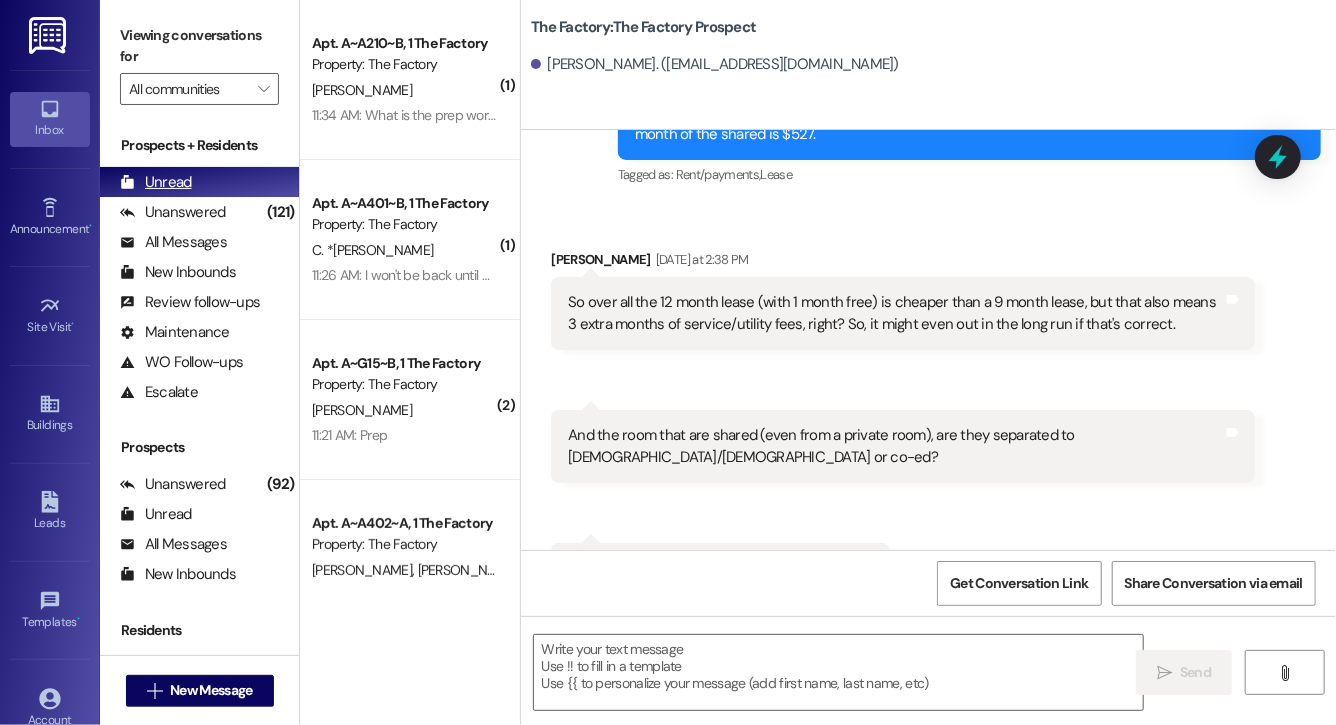 scroll, scrollTop: 1565, scrollLeft: 0, axis: vertical 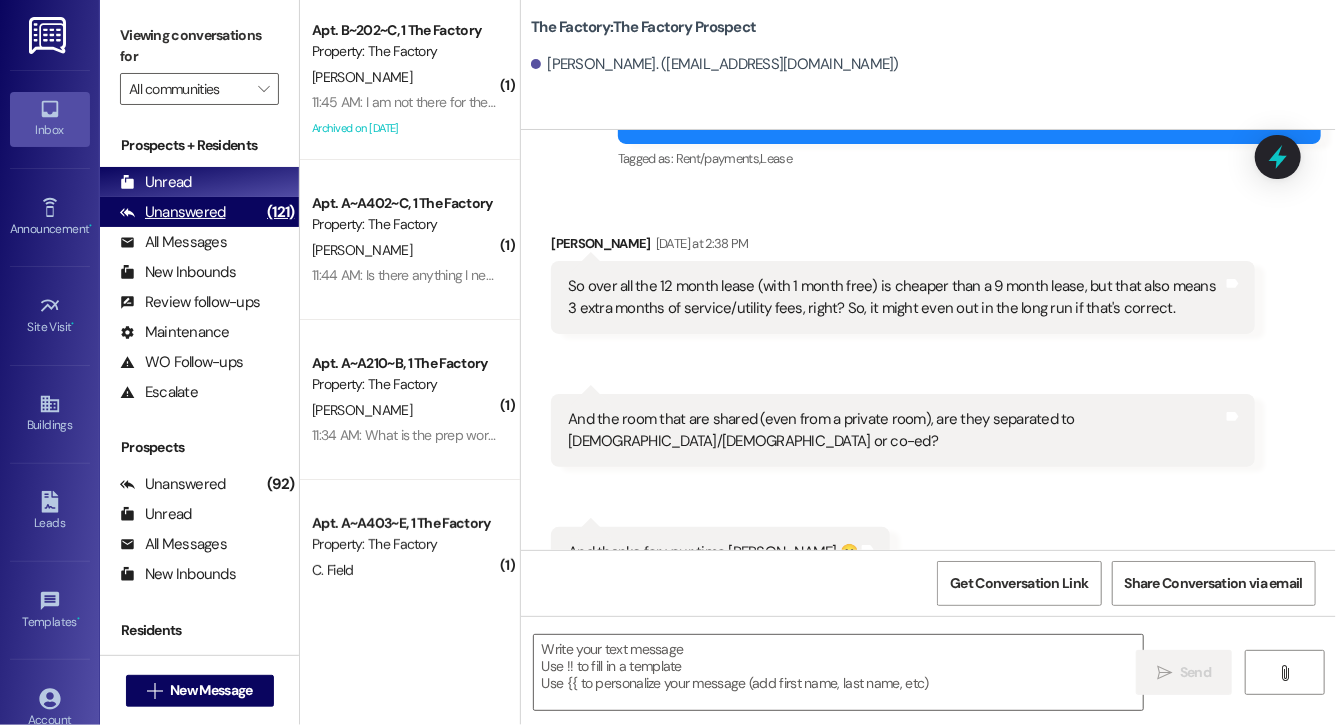 click on "Unanswered (121)" at bounding box center (199, 212) 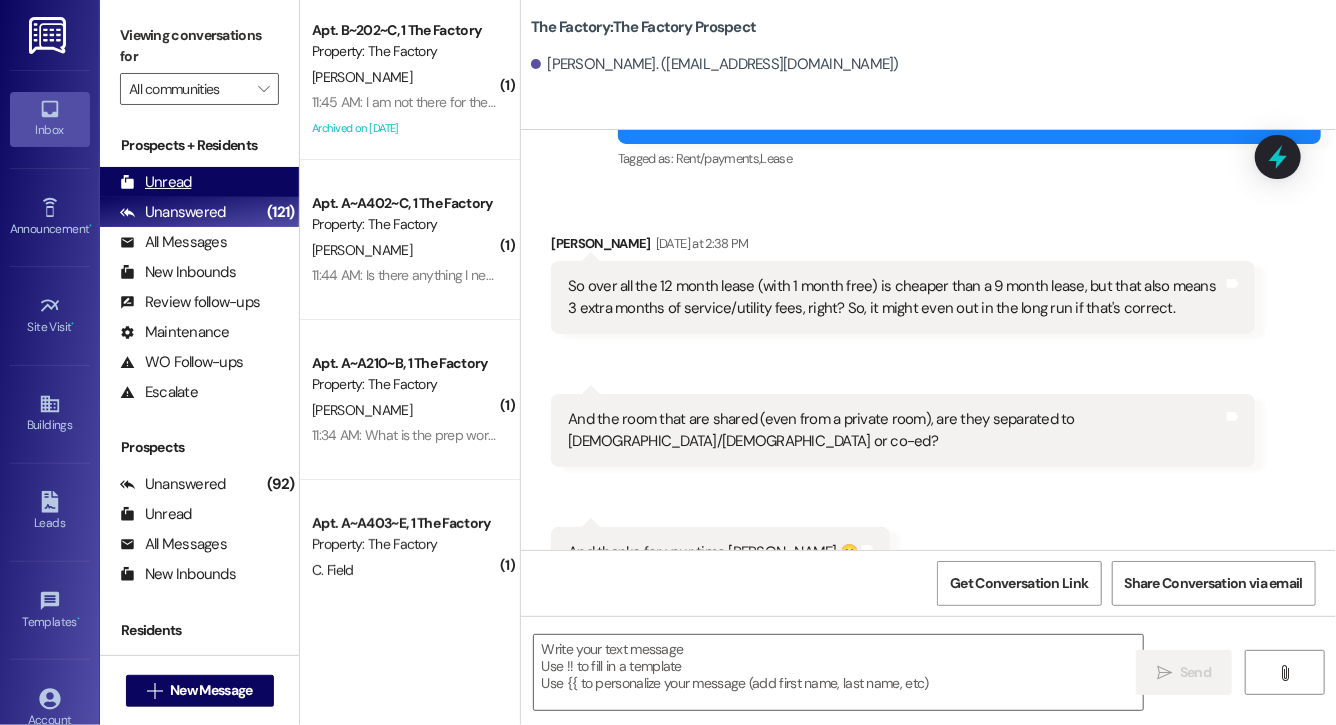 click on "Unread (0)" at bounding box center (199, 182) 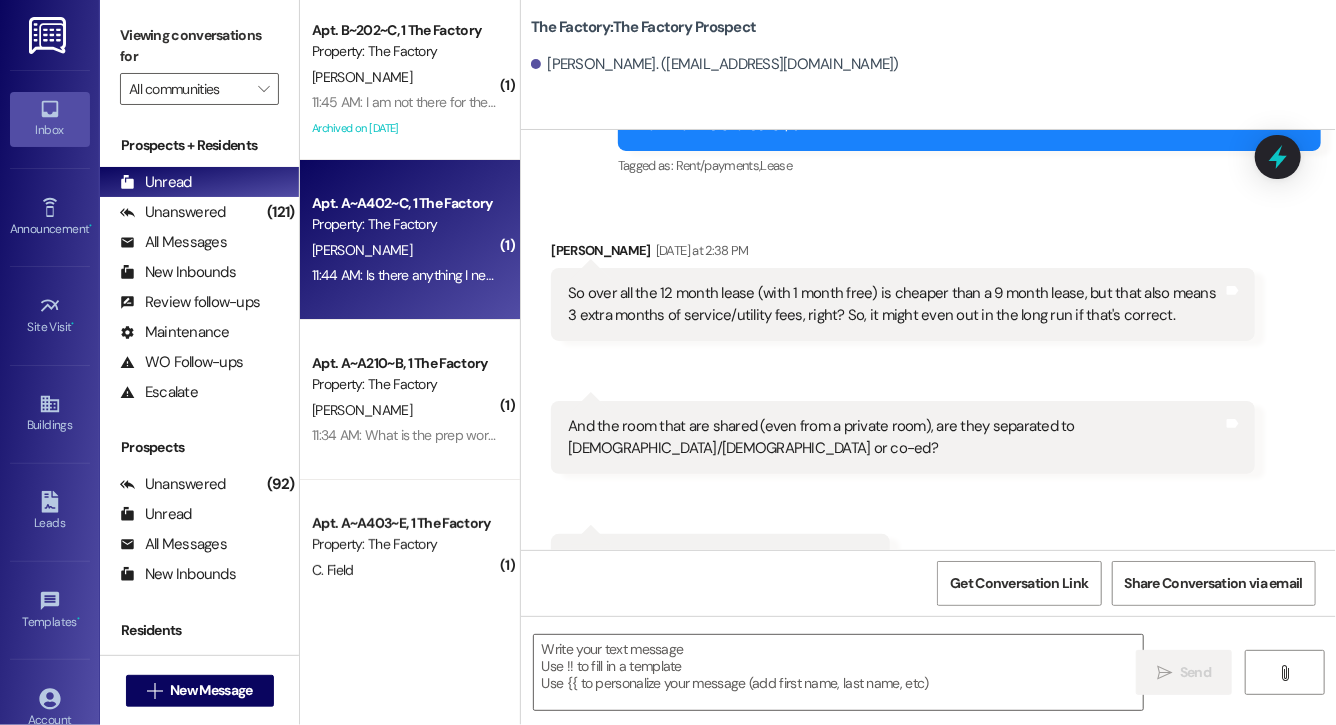 scroll, scrollTop: 1565, scrollLeft: 0, axis: vertical 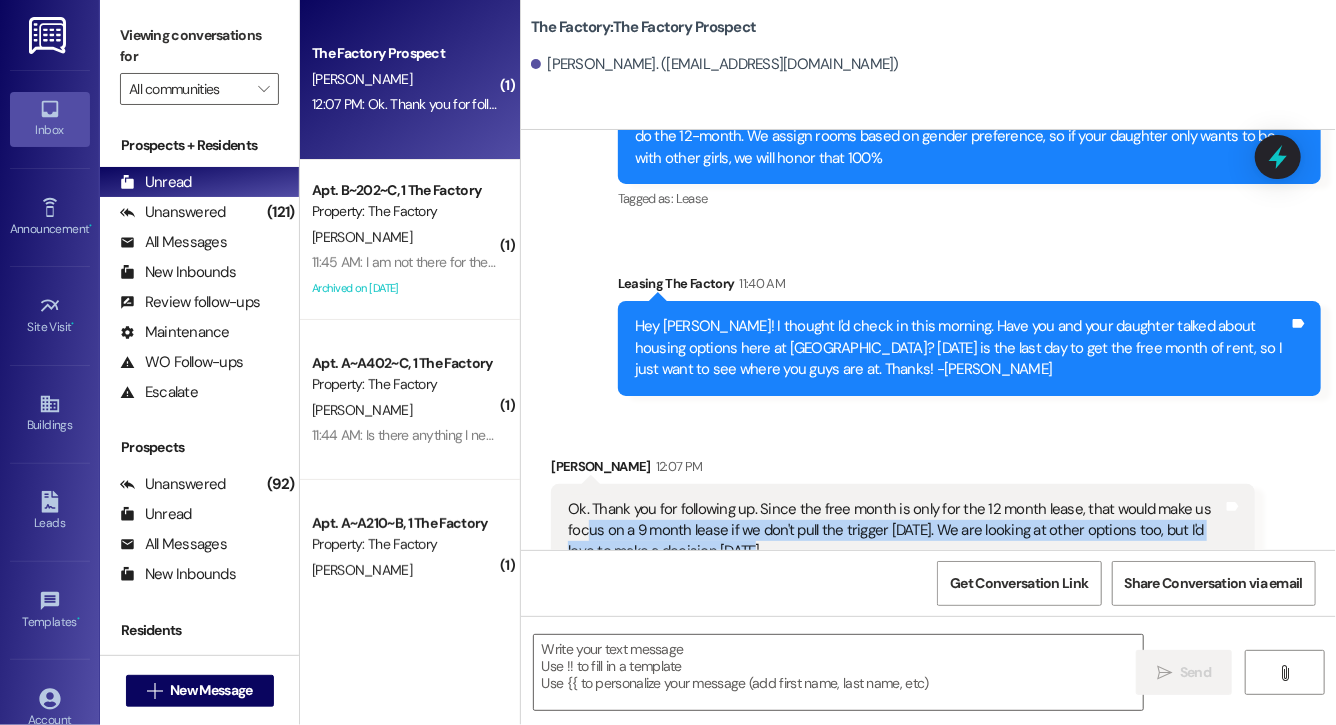 drag, startPoint x: 754, startPoint y: 511, endPoint x: 589, endPoint y: 478, distance: 168.26764 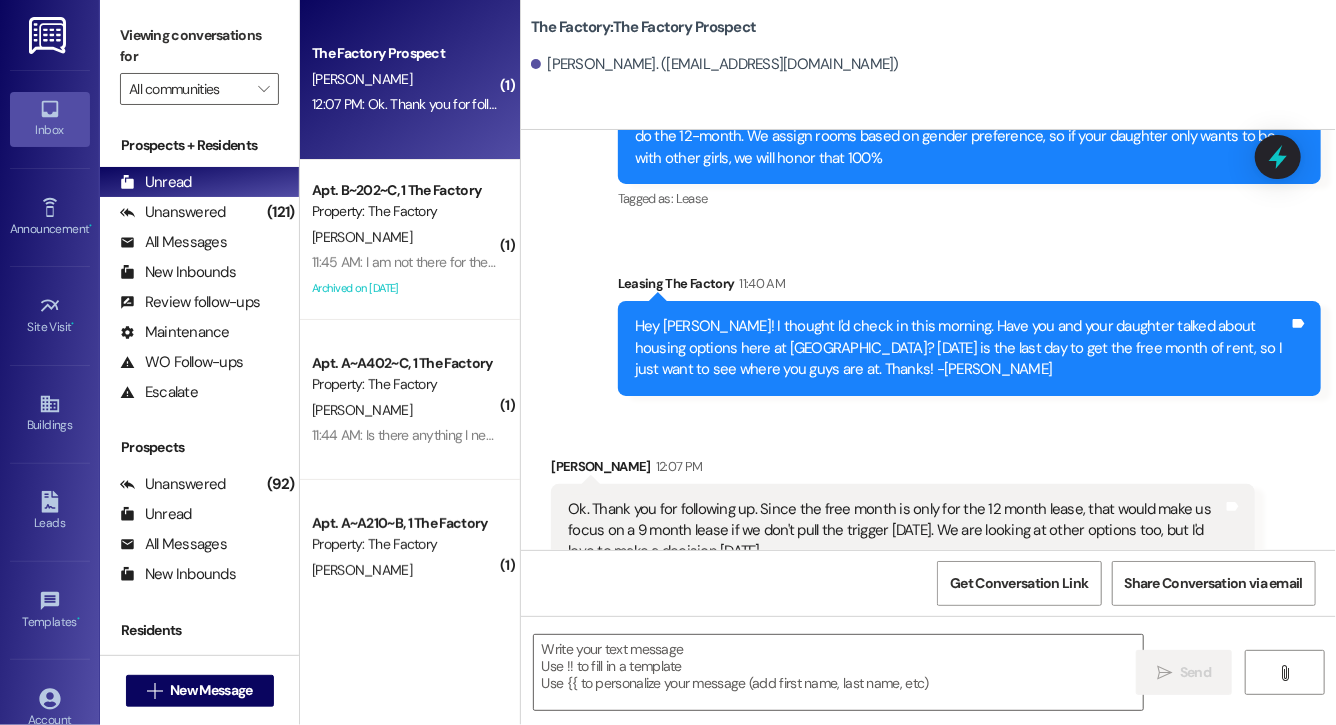click on "Received via SMS [PERSON_NAME] 12:07 PM Ok. Thank you for following up. Since the free month is only for the 12 month lease, that would make us focus on a 9 month lease if we don't pull the trigger [DATE]. We are looking at other options too, but I'd love to make a decision [DATE]. Tags and notes" at bounding box center [902, 517] 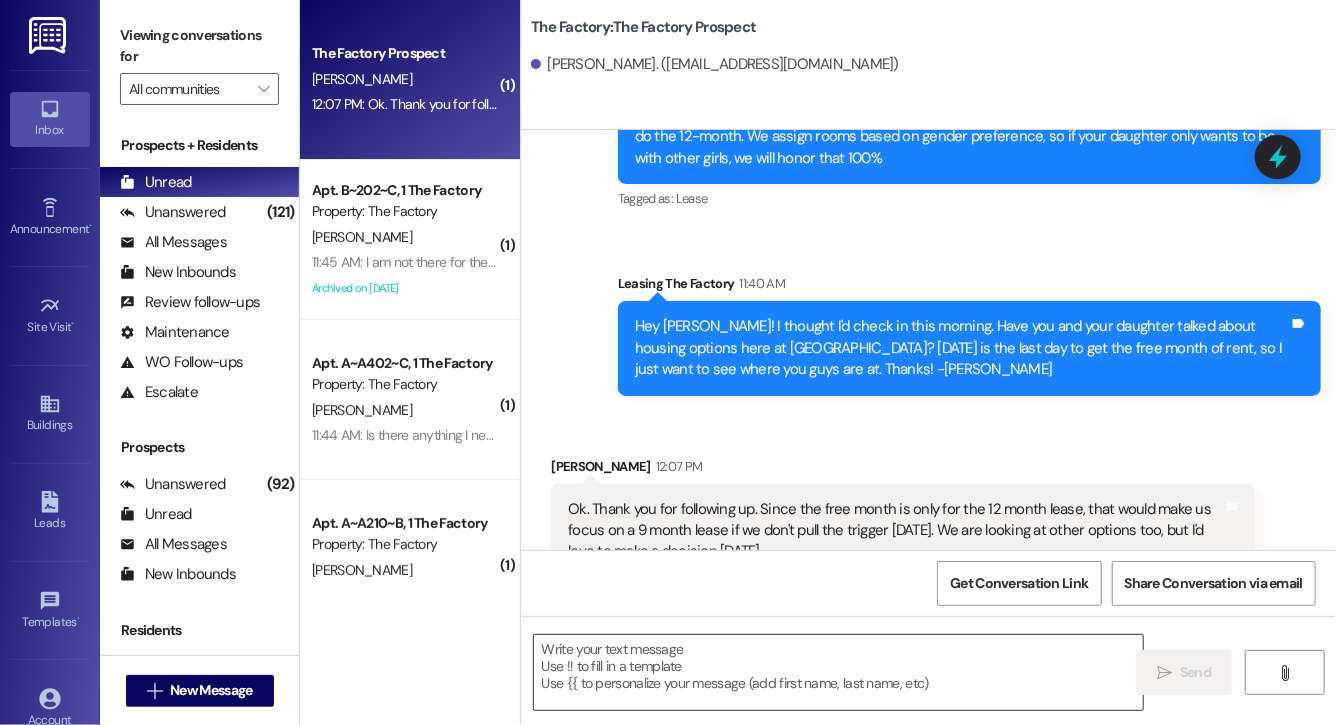 click at bounding box center [838, 672] 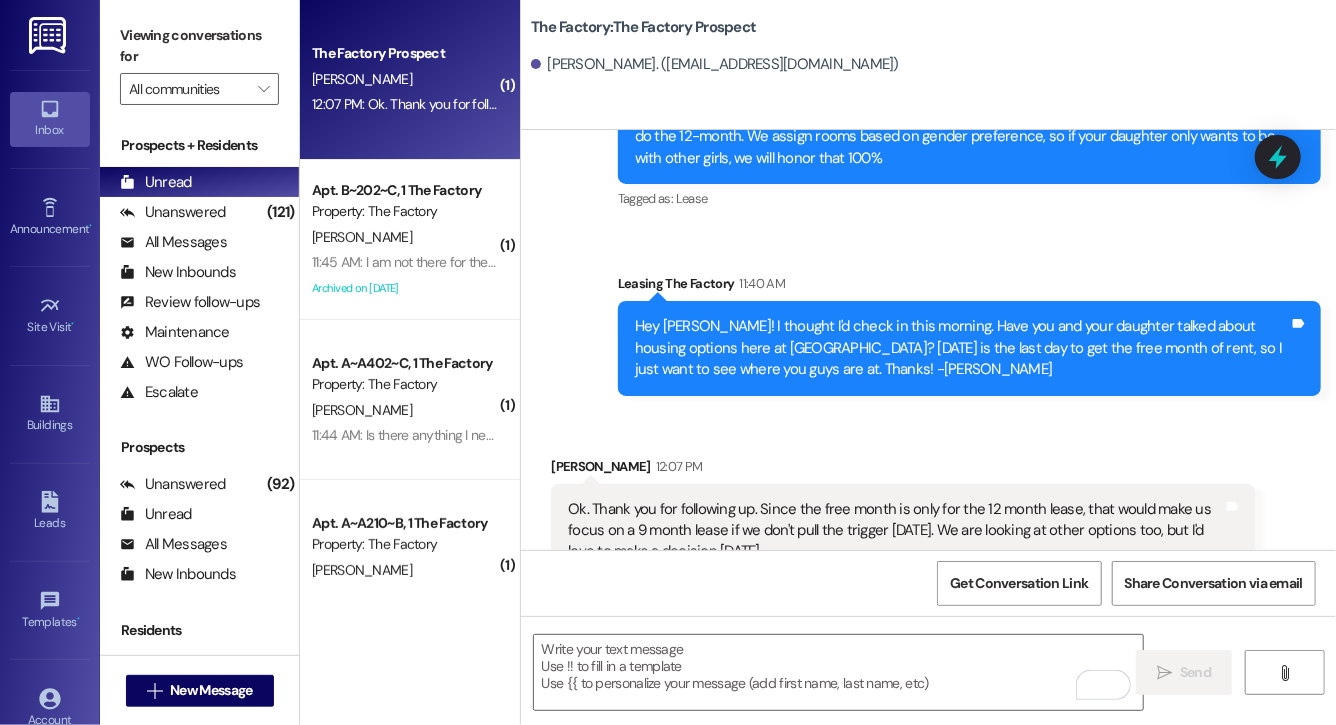 click on "Ok. Thank you for following up. Since the free month is only for the 12 month lease, that would make us focus on a 9 month lease if we don't pull the trigger [DATE]. We are looking at other options too, but I'd love to make a decision [DATE]." at bounding box center [895, 531] 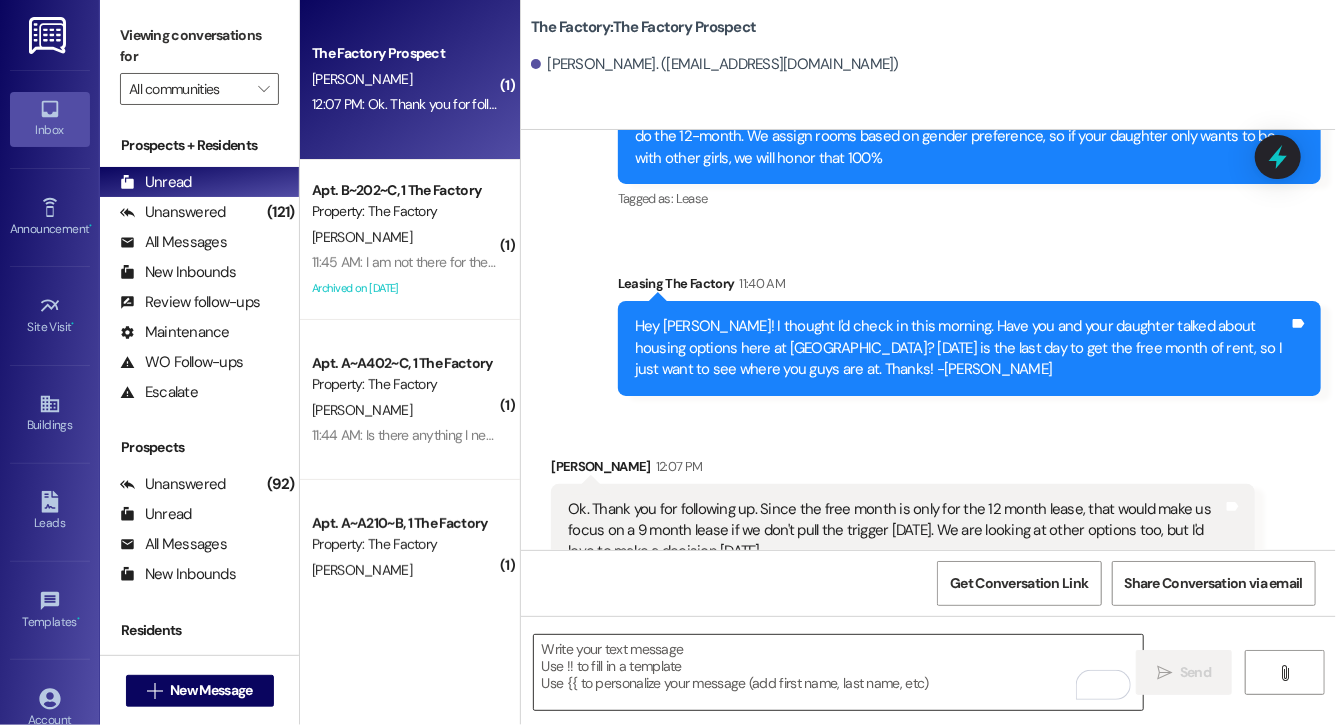 click at bounding box center [838, 672] 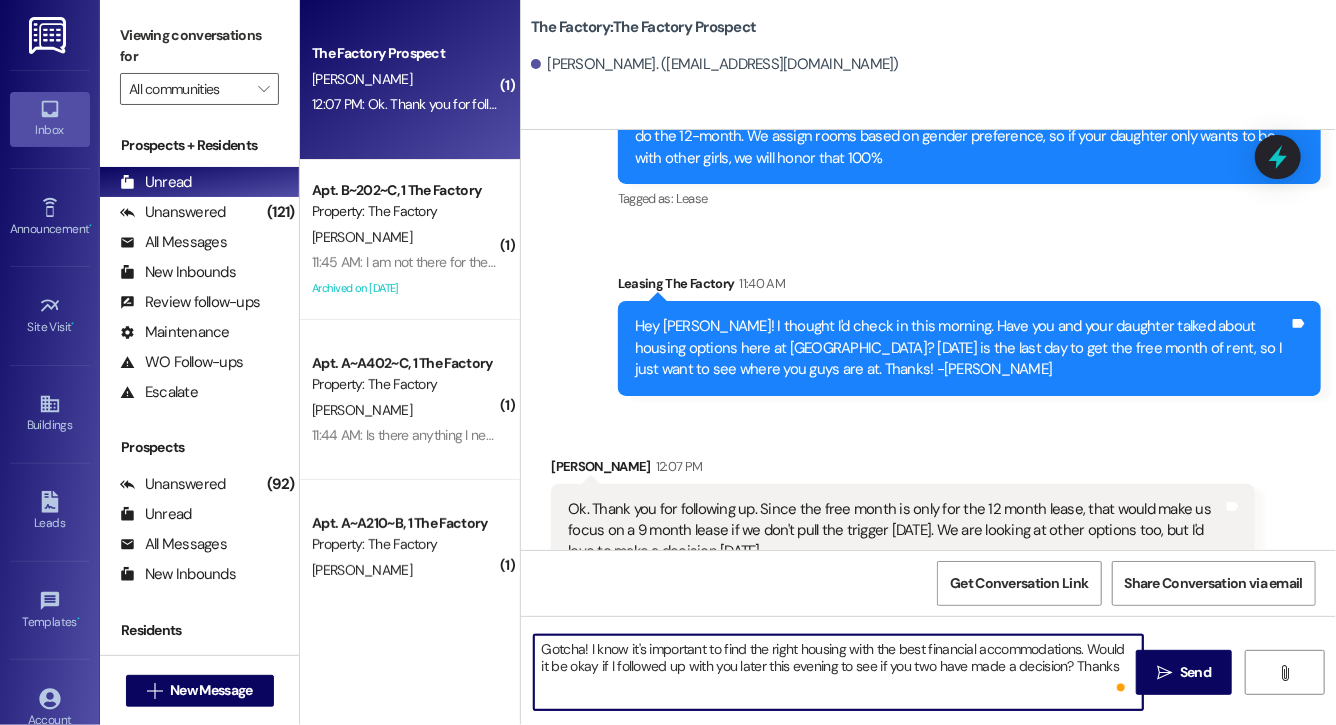 type on "Gotcha! I know it's important to find the right housing with the best financial accommodations. Would it be okay if I followed up with you later this evening to see if you two have made a decision? Thanks!" 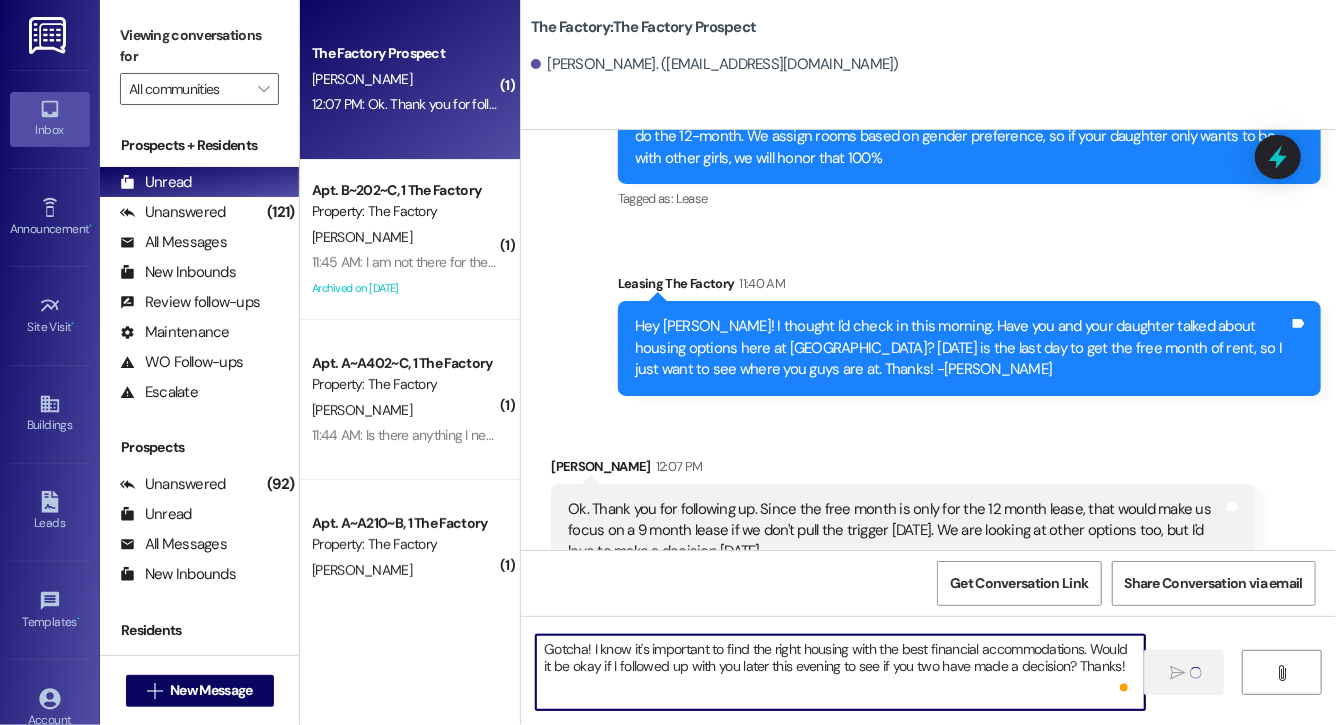type 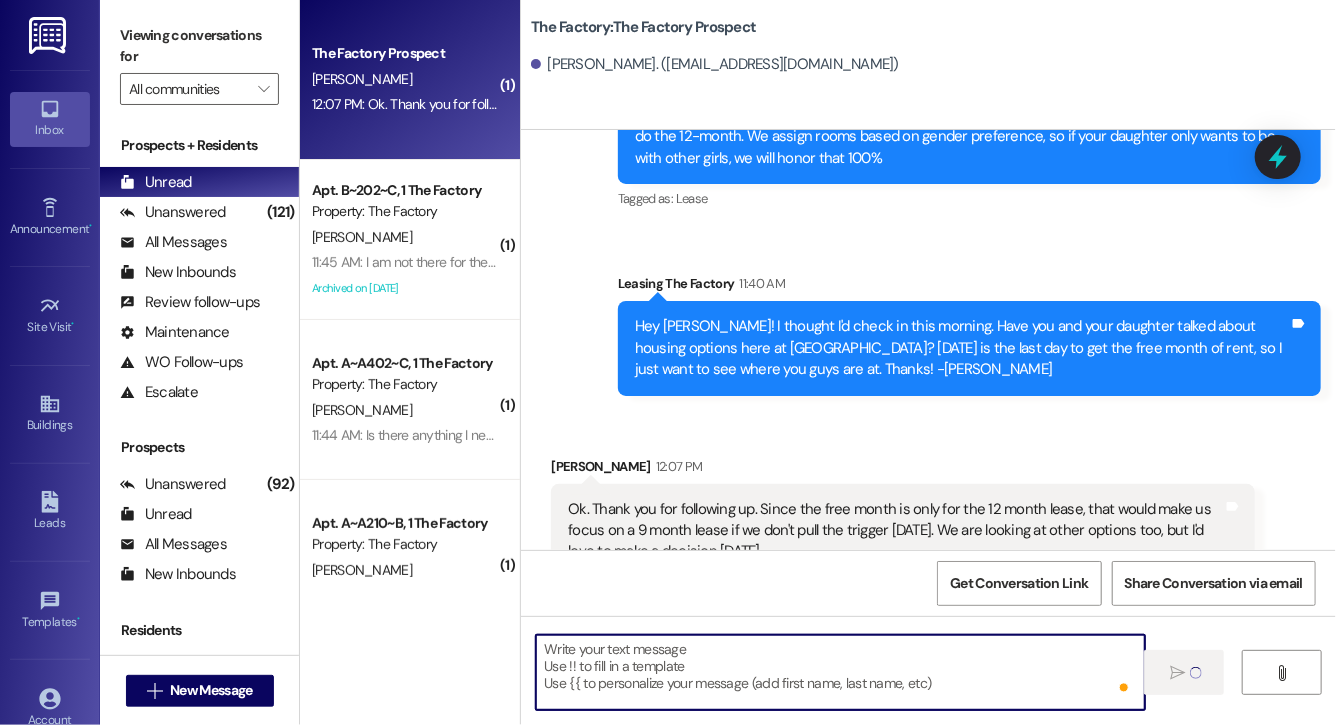 scroll, scrollTop: 2162, scrollLeft: 0, axis: vertical 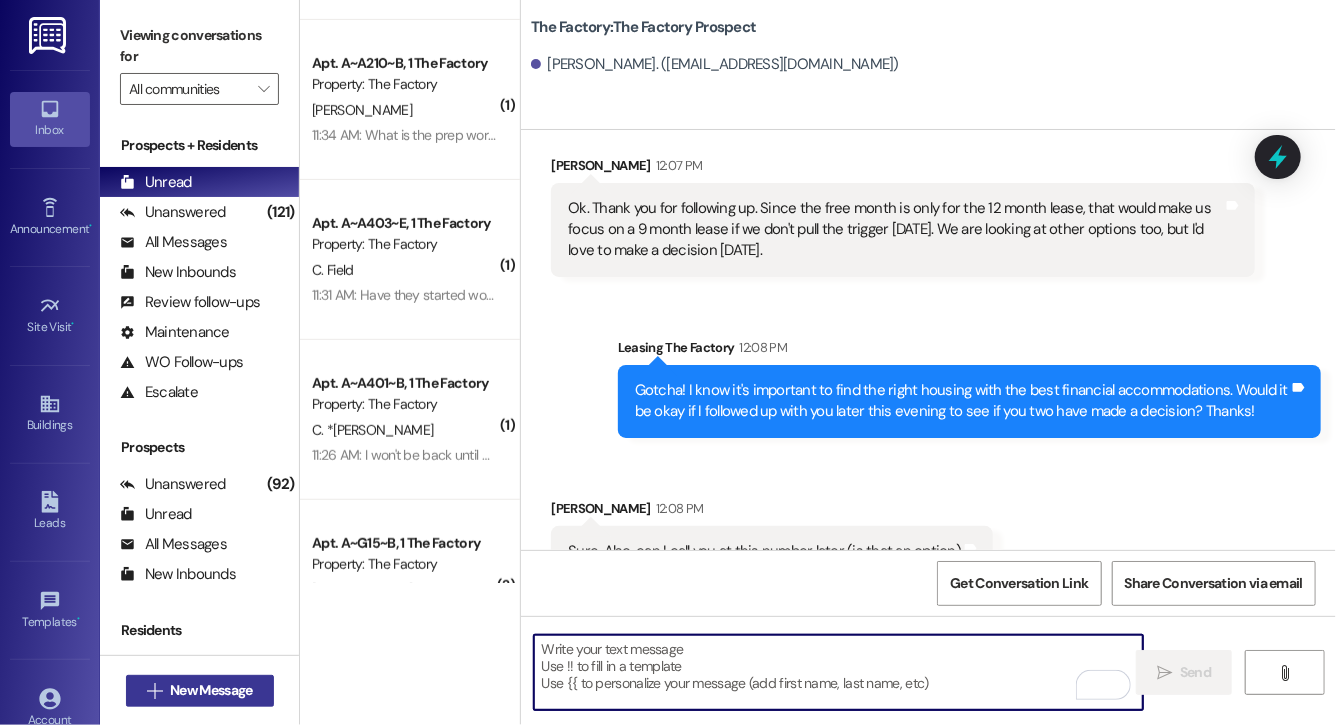 click on "New Message" at bounding box center (211, 690) 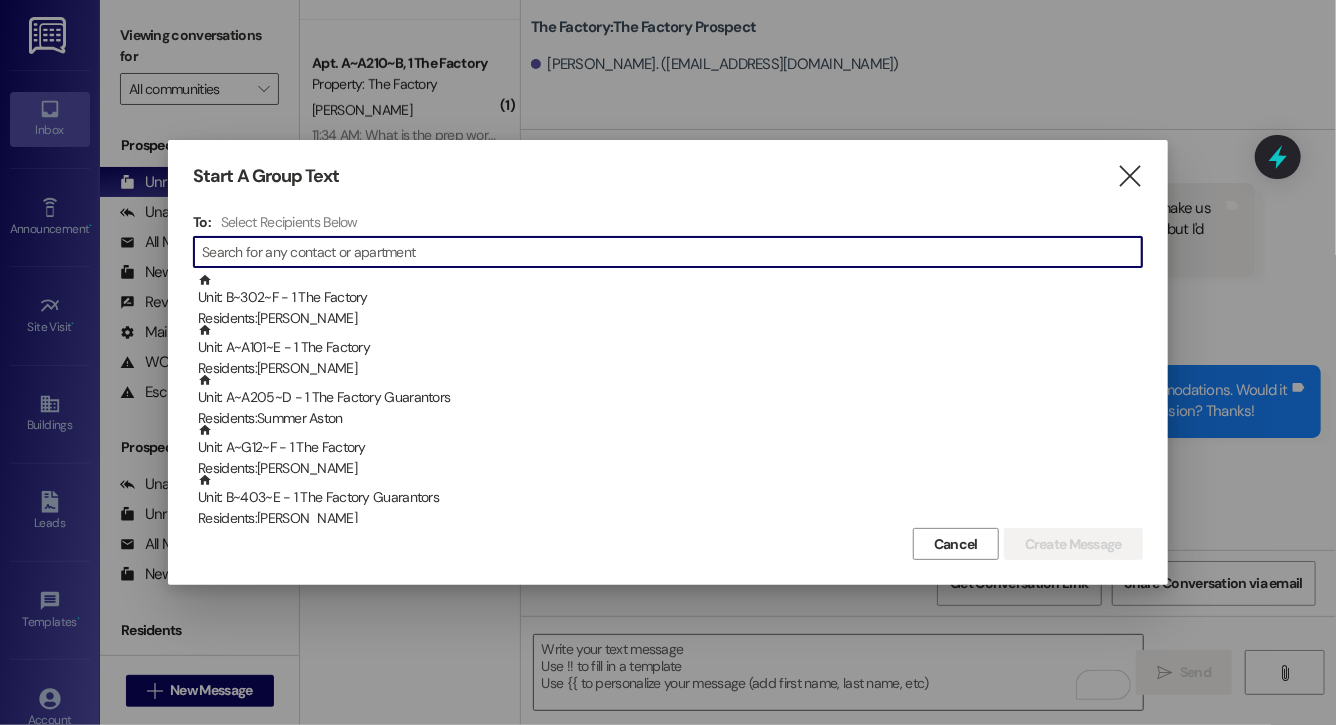 click at bounding box center (672, 252) 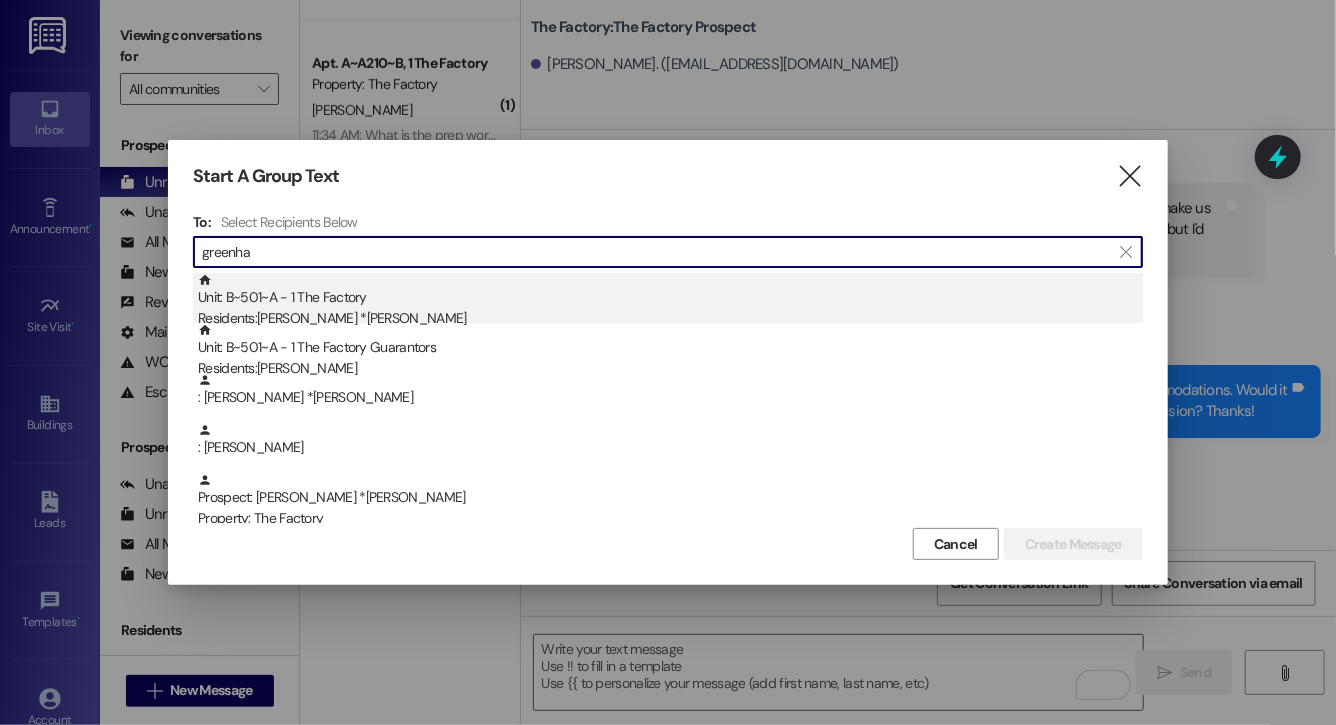 type on "greenha" 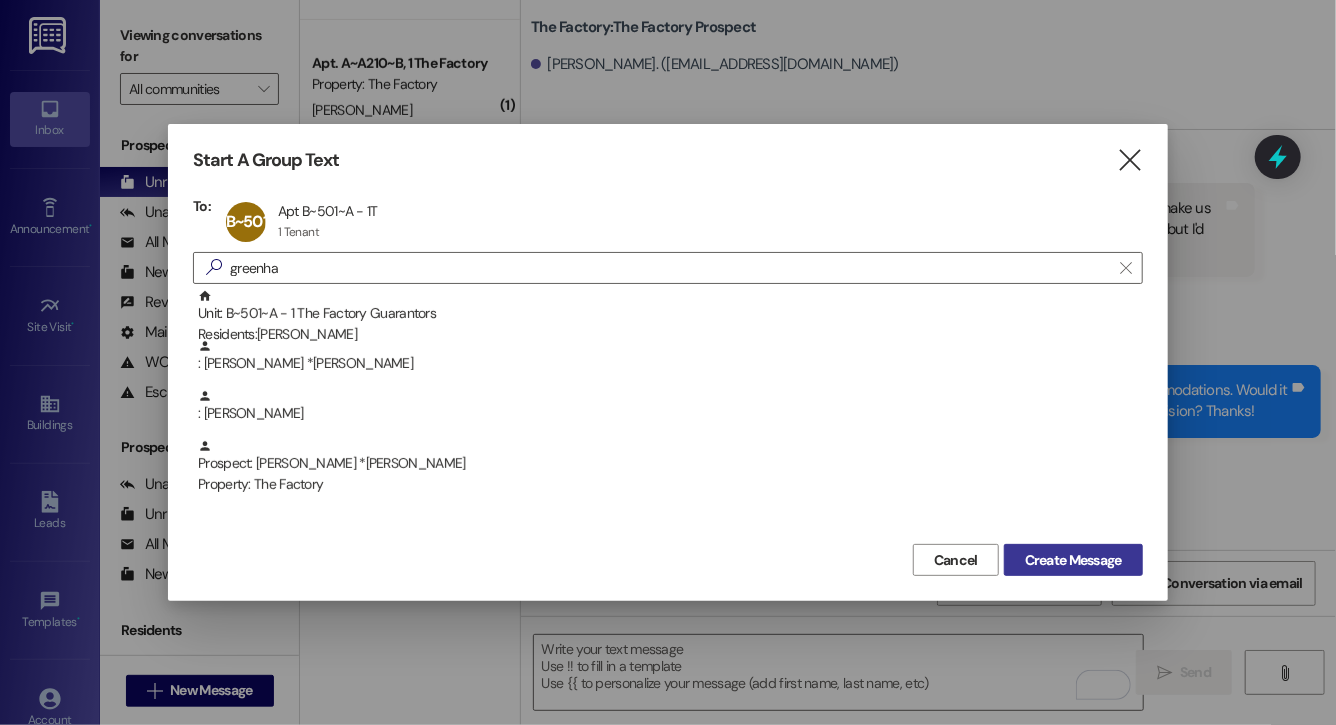 click on "Create Message" at bounding box center [1073, 560] 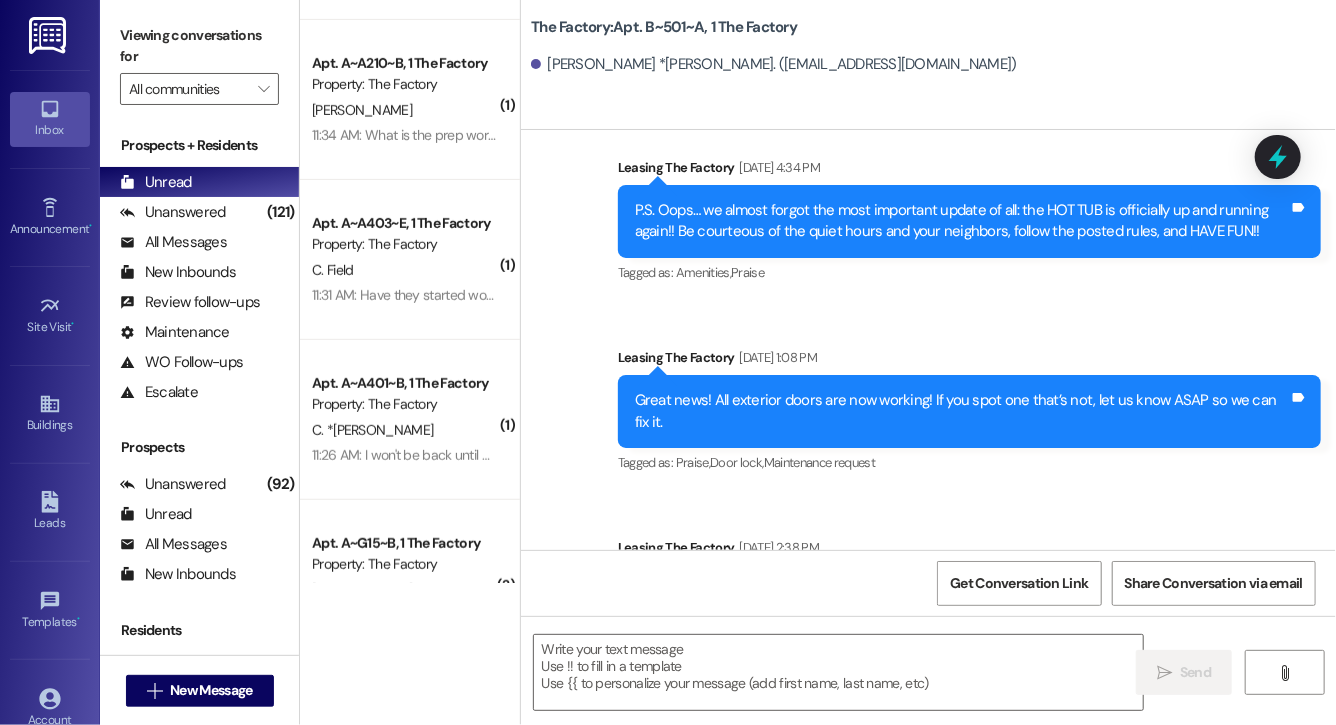 scroll, scrollTop: 4401, scrollLeft: 0, axis: vertical 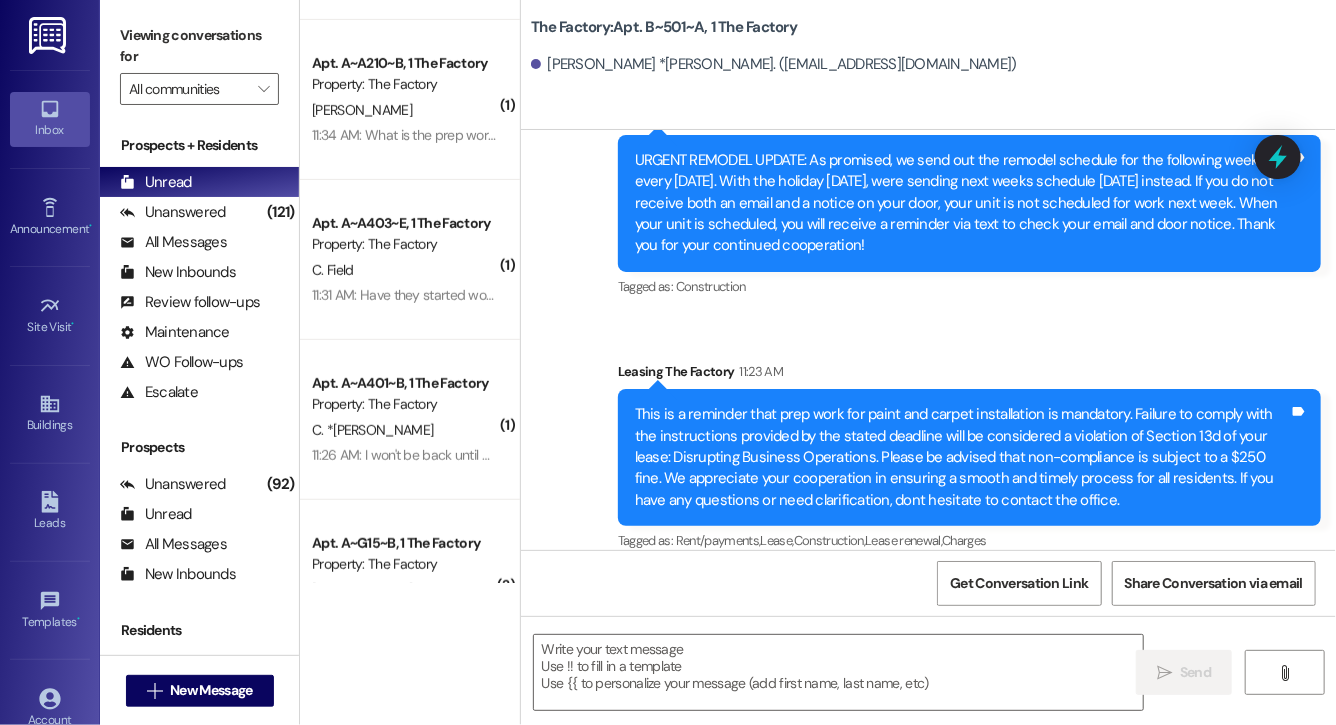 drag, startPoint x: 781, startPoint y: 391, endPoint x: 1044, endPoint y: 547, distance: 305.78586 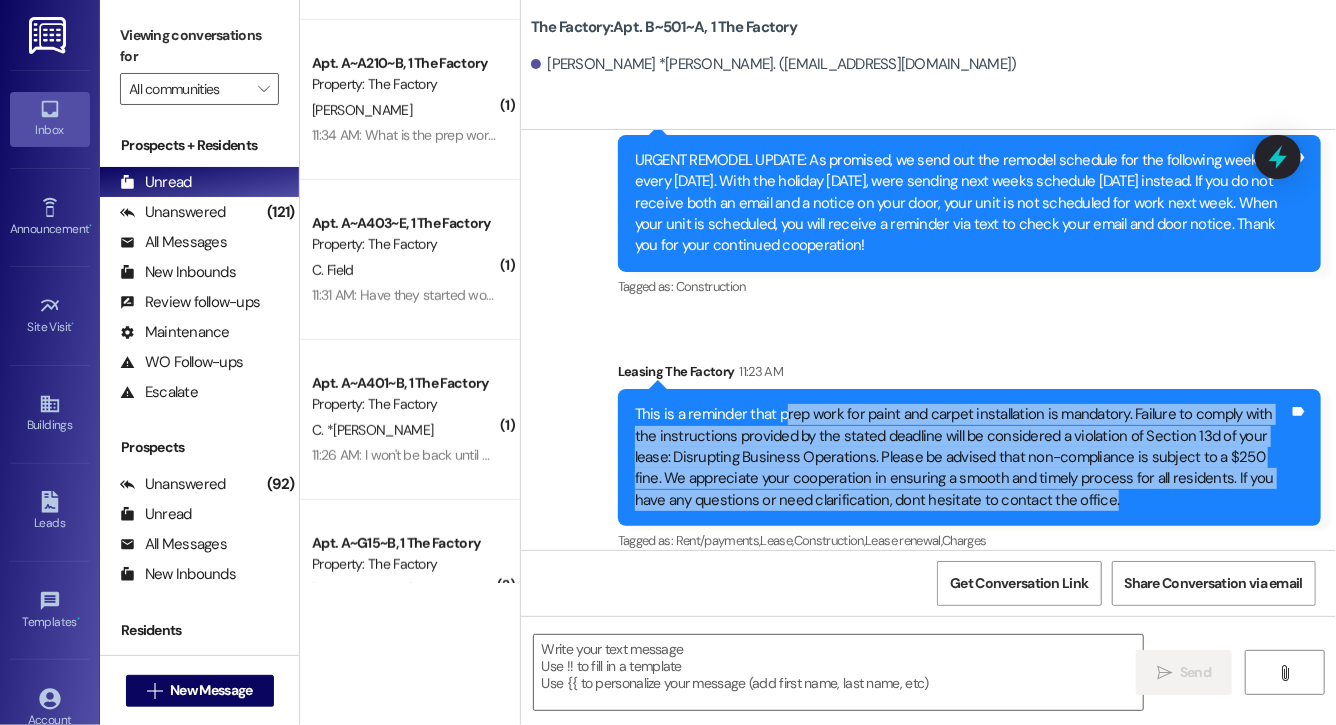 drag, startPoint x: 1173, startPoint y: 471, endPoint x: 785, endPoint y: 401, distance: 394.2639 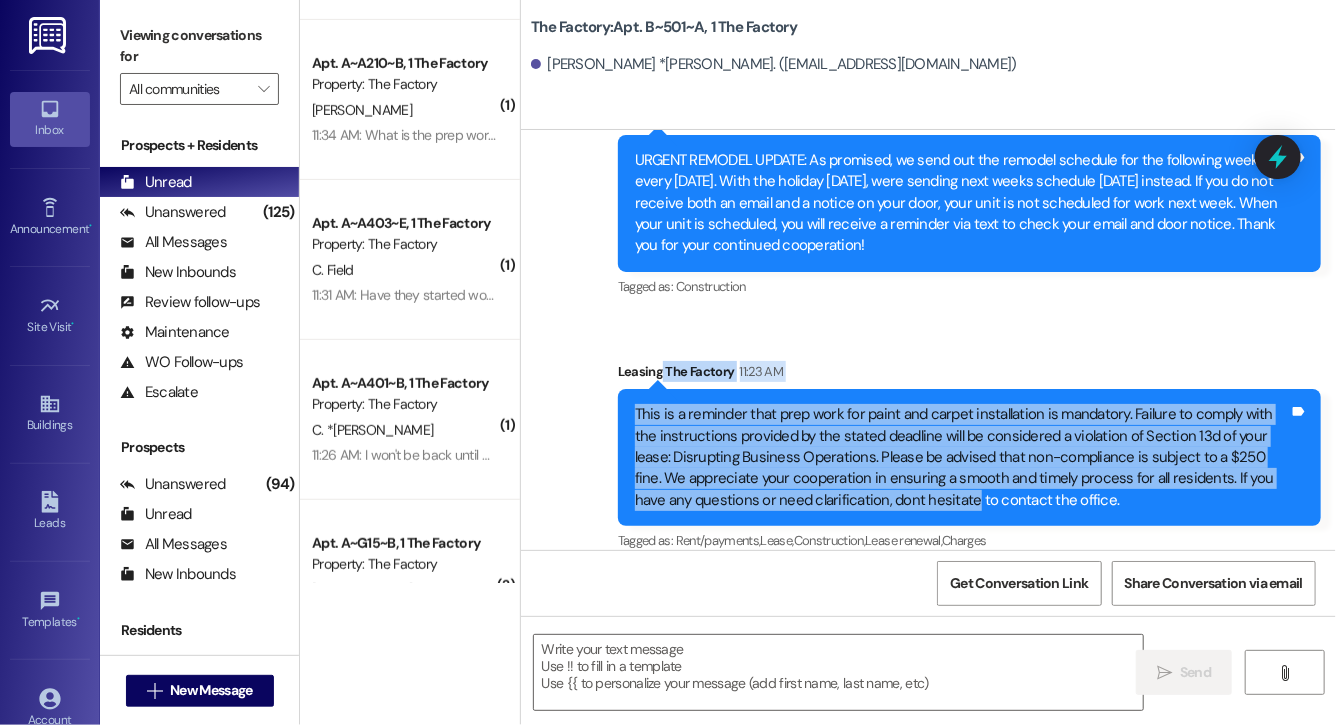 drag, startPoint x: 661, startPoint y: 346, endPoint x: 942, endPoint y: 480, distance: 311.31494 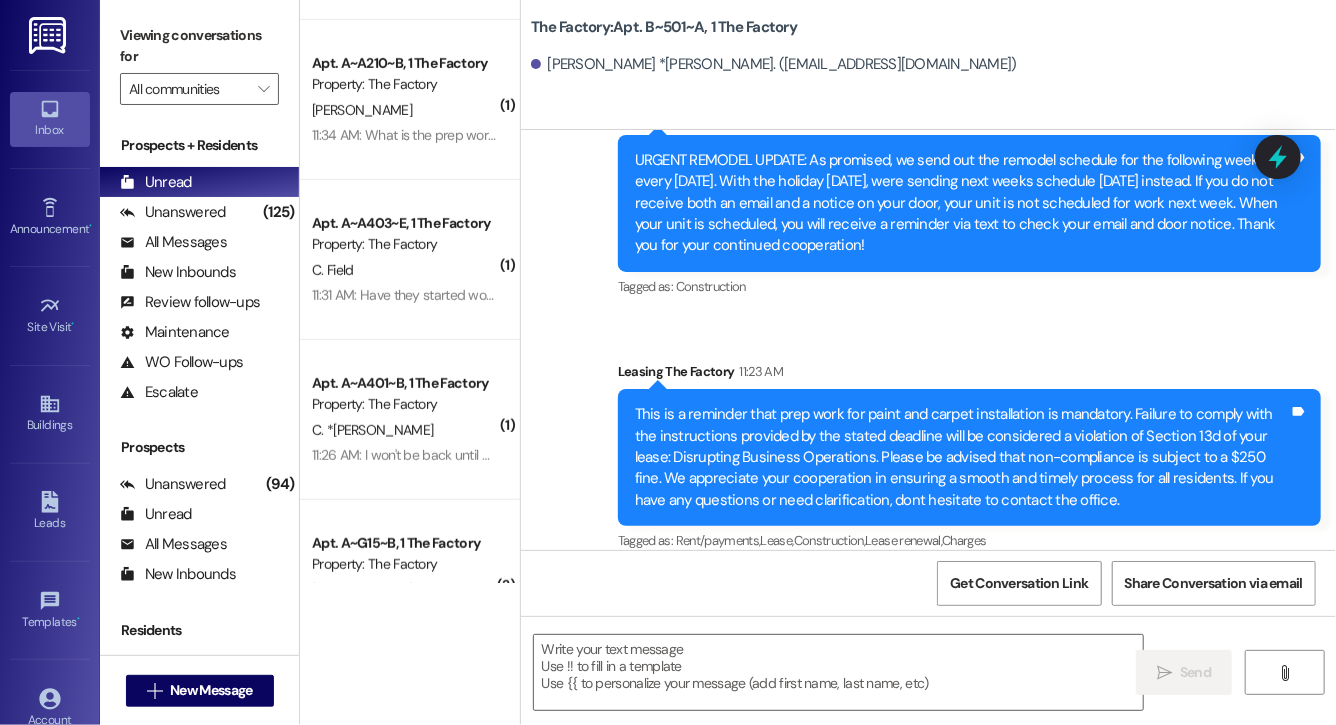 click on "This is a reminder that prep work for paint and carpet installation is mandatory. Failure to comply with the instructions provided by the stated deadline will be considered a violation of Section 13d of your lease: Disrupting Business Operations. Please be advised that non-compliance is subject to a $250 fine. We appreciate your cooperation in ensuring a smooth and timely process for all residents. If you have any questions or need clarification, dont hesitate to contact the office." at bounding box center [962, 457] 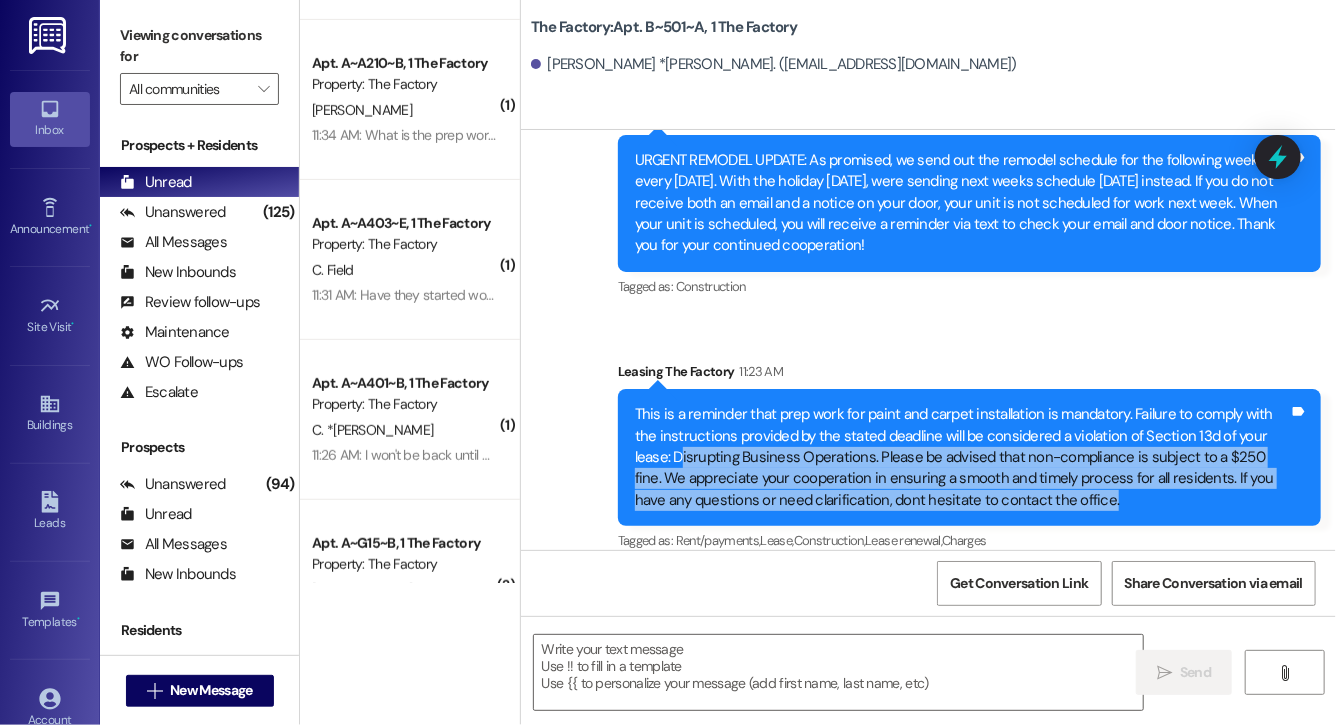 drag, startPoint x: 1148, startPoint y: 487, endPoint x: 679, endPoint y: 436, distance: 471.76477 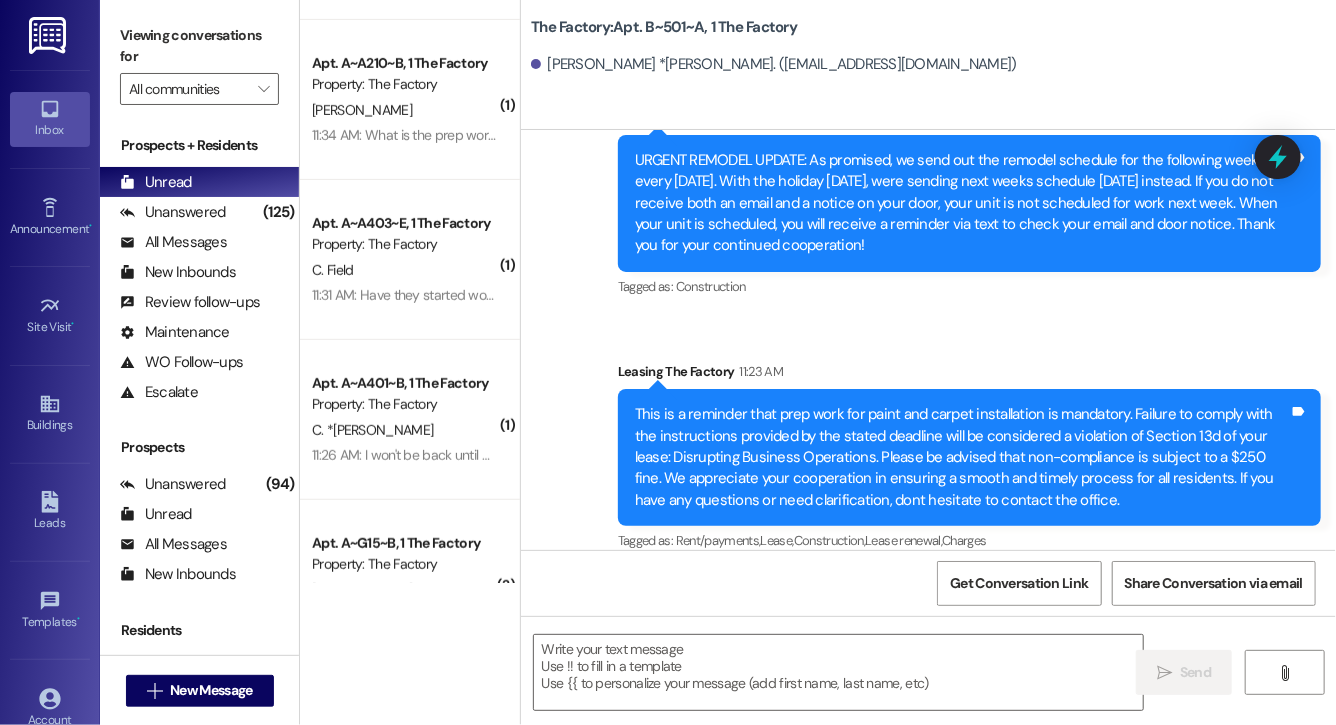 click on "This is a reminder that prep work for paint and carpet installation is mandatory. Failure to comply with the instructions provided by the stated deadline will be considered a violation of Section 13d of your lease: Disrupting Business Operations. Please be advised that non-compliance is subject to a $250 fine. We appreciate your cooperation in ensuring a smooth and timely process for all residents. If you have any questions or need clarification, dont hesitate to contact the office." at bounding box center [962, 457] 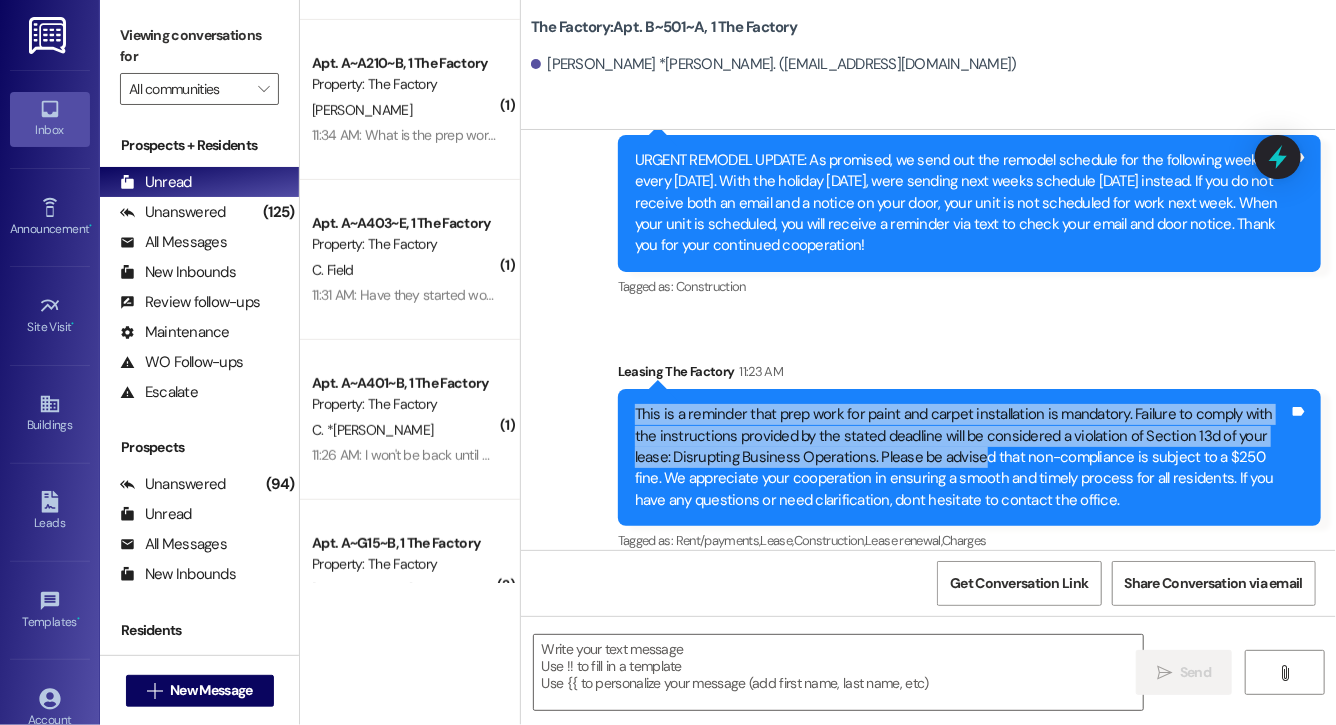 drag, startPoint x: 628, startPoint y: 387, endPoint x: 986, endPoint y: 431, distance: 360.6938 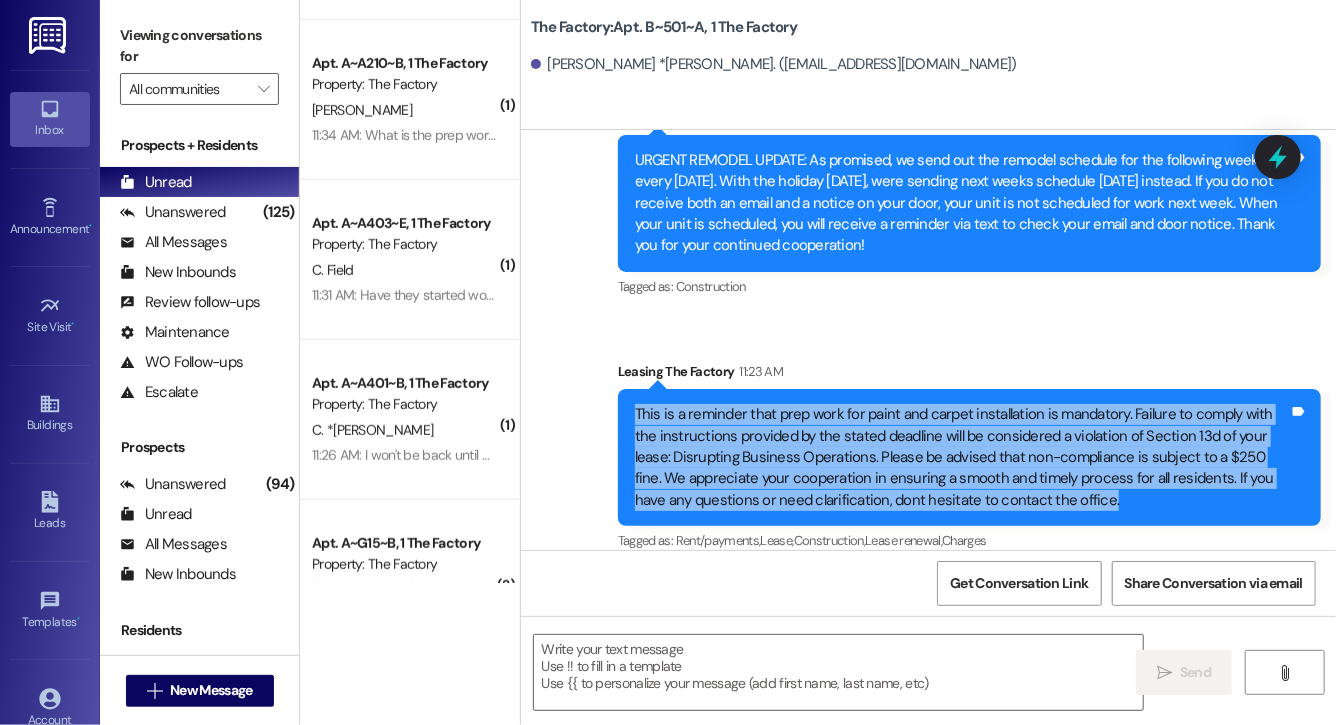 drag, startPoint x: 1134, startPoint y: 481, endPoint x: 578, endPoint y: 395, distance: 562.61176 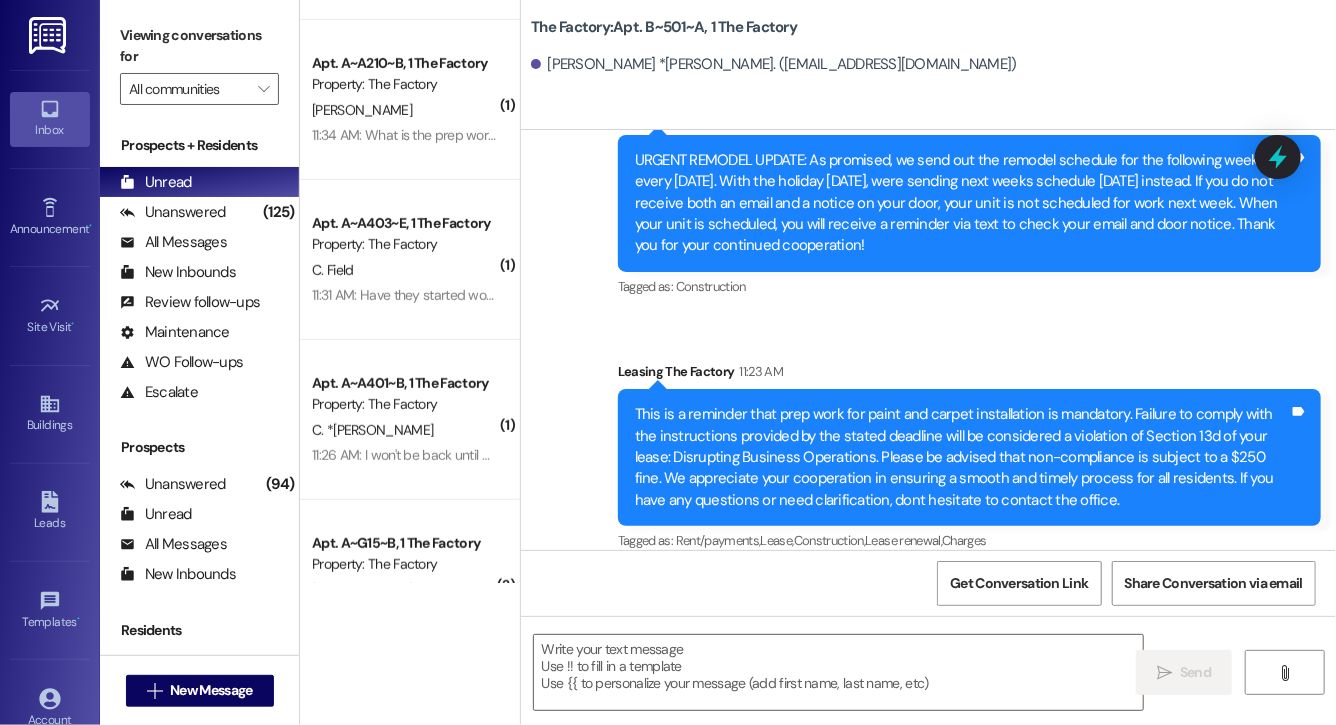 click on "This is a reminder that prep work for paint and carpet installation is mandatory. Failure to comply with the instructions provided by the stated deadline will be considered a violation of Section 13d of your lease: Disrupting Business Operations. Please be advised that non-compliance is subject to a $250 fine. We appreciate your cooperation in ensuring a smooth and timely process for all residents. If you have any questions or need clarification, dont hesitate to contact the office. Tags and notes" at bounding box center [969, 457] 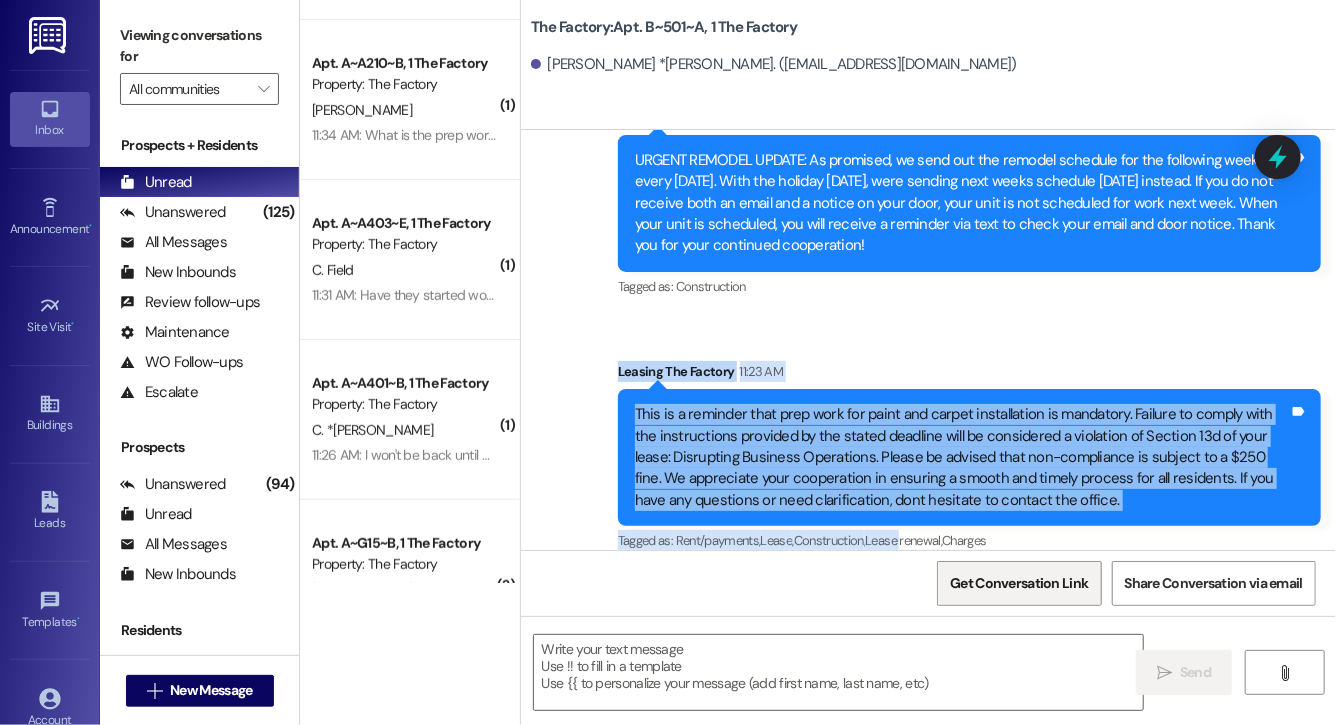 drag, startPoint x: 629, startPoint y: 329, endPoint x: 953, endPoint y: 565, distance: 400.8391 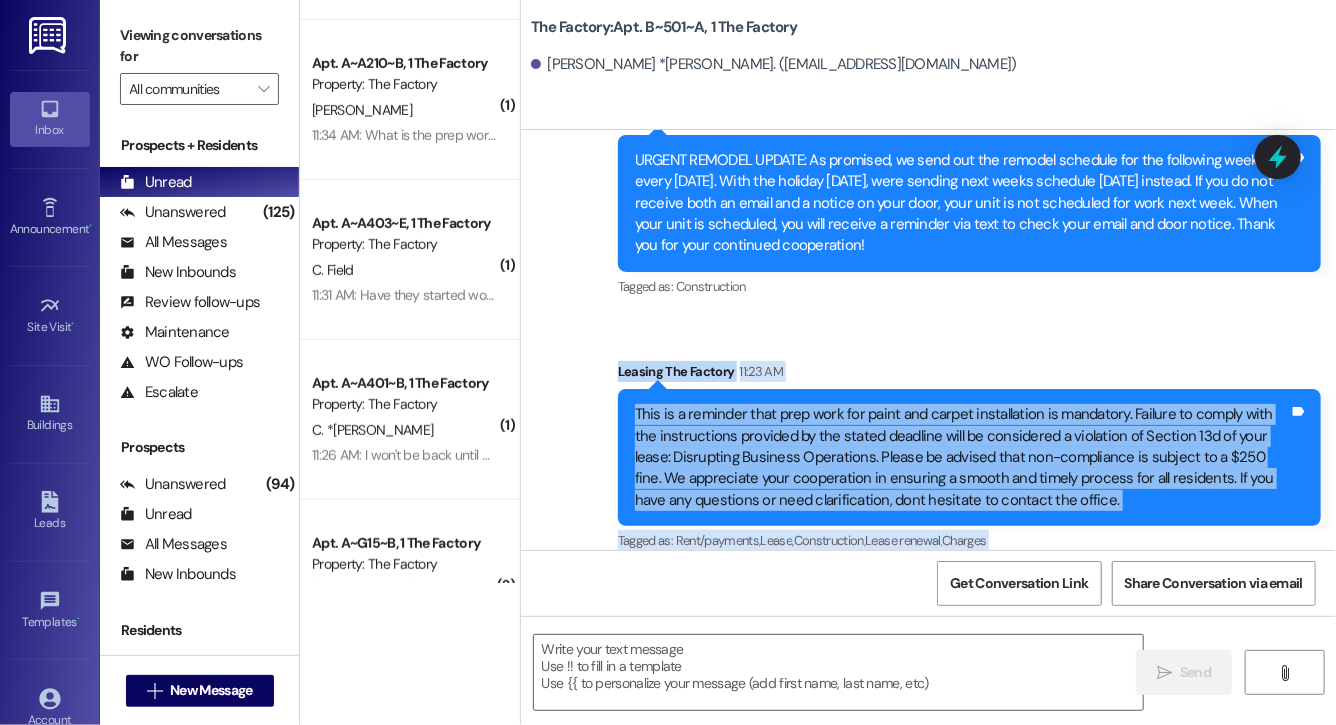 click on "This is a reminder that prep work for paint and carpet installation is mandatory. Failure to comply with the instructions provided by the stated deadline will be considered a violation of Section 13d of your lease: Disrupting Business Operations. Please be advised that non-compliance is subject to a $250 fine. We appreciate your cooperation in ensuring a smooth and timely process for all residents. If you have any questions or need clarification, dont hesitate to contact the office." at bounding box center [962, 457] 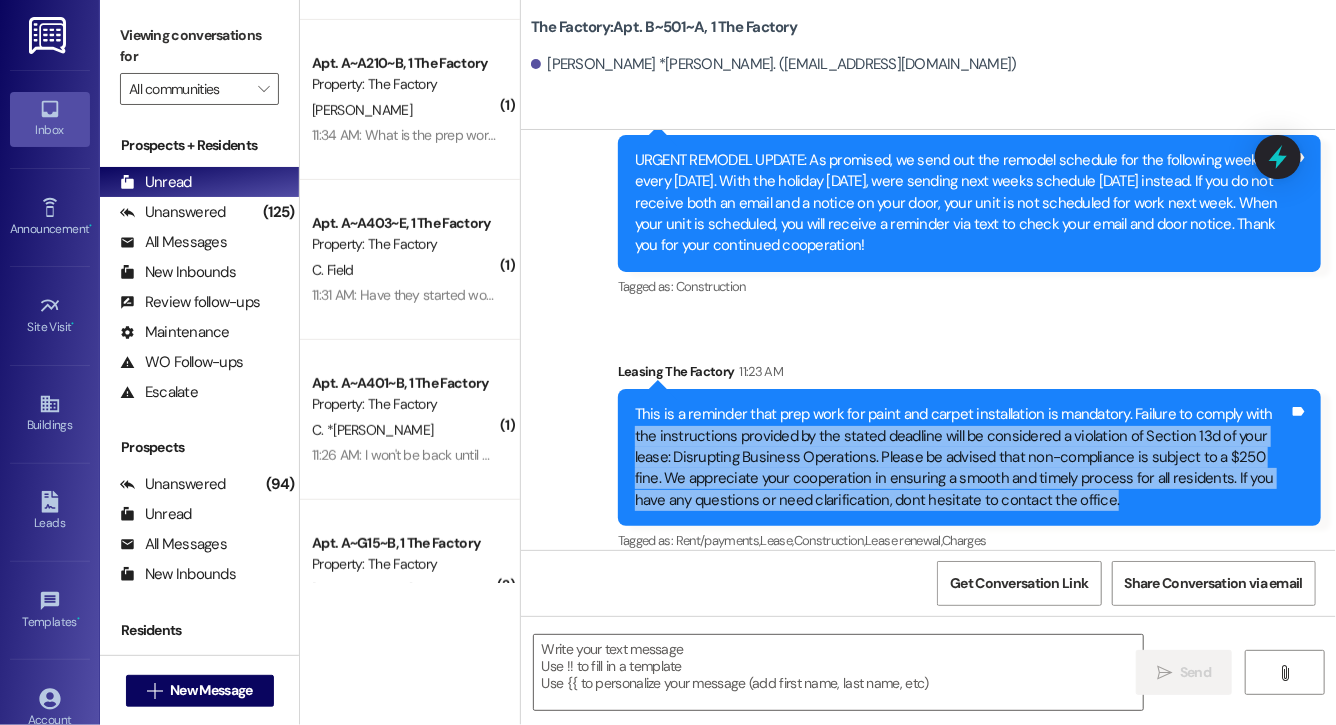 drag, startPoint x: 1162, startPoint y: 482, endPoint x: 632, endPoint y: 409, distance: 535.0037 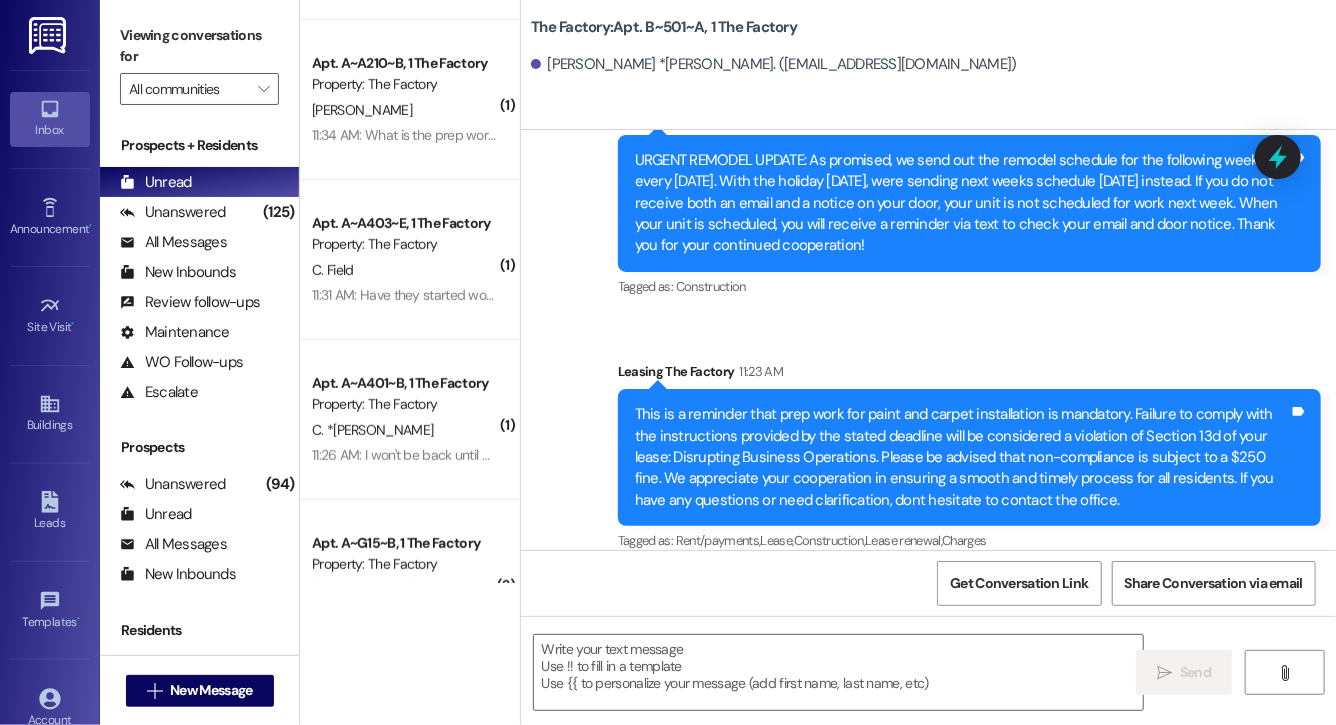 click on "Announcement, sent via SMS Leasing The Factory 11:23 AM This is a reminder that prep work for paint and carpet installation is mandatory. Failure to comply with the instructions provided by the stated deadline will be considered a violation of Section 13d of your lease: Disrupting Business Operations. Please be advised that non-compliance is subject to a $250 fine. We appreciate your cooperation in ensuring a smooth and timely process for all residents. If you have any questions or need clarification, dont hesitate to contact the office. Tags and notes Tagged as:   Rent/payments ,  Click to highlight conversations about Rent/payments Lease ,  Click to highlight conversations about Lease Construction ,  Click to highlight conversations about Construction Lease renewal ,  Click to highlight conversations about Lease renewal Charges Click to highlight conversations about Charges" at bounding box center (969, 458) 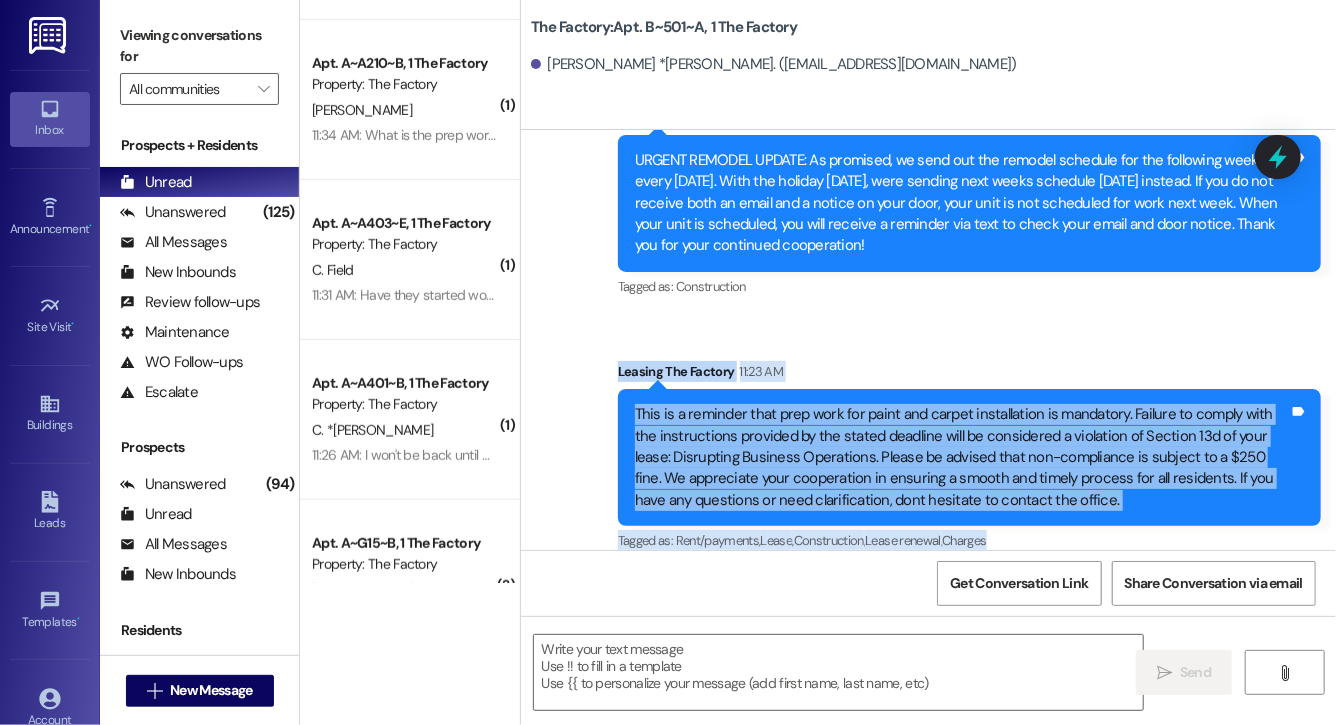 drag, startPoint x: 615, startPoint y: 319, endPoint x: 1071, endPoint y: 511, distance: 494.77267 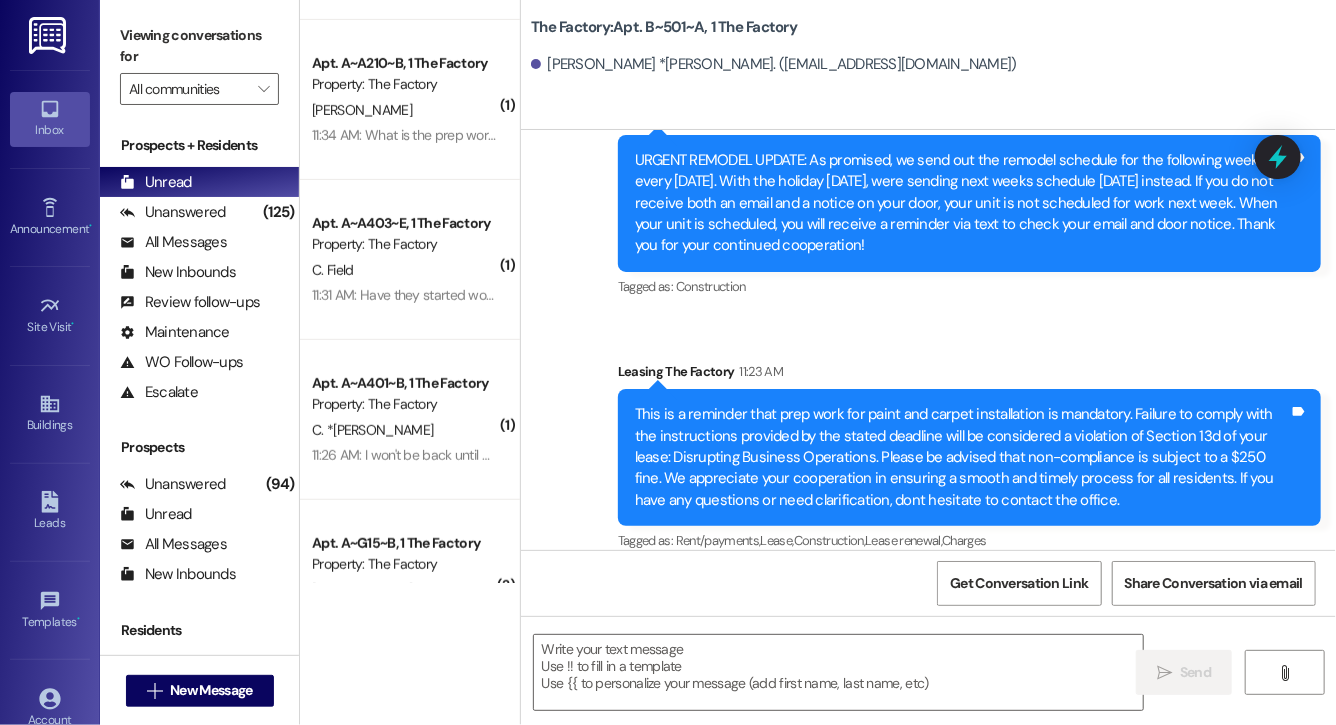 click on "Leasing The Factory 11:23 AM This is a reminder that prep work for paint and carpet installation is mandatory. Failure to comply with the instructions provided by the stated deadline will be considered a violation of Section 13d of your lease: Disrupting Business Operations. Please be advised that non-compliance is subject to a $250 fine. We appreciate your cooperation in ensuring a smooth and timely process for all residents. If you have any questions or need clarification, dont hesitate to contact the office. Tags and notes Tagged as:   Rent/payments ,  Click to highlight conversations about Rent/payments Lease ,  Click to highlight conversations about Lease Construction ,  Click to highlight conversations about Construction Lease renewal ,  Click to highlight conversations about Lease renewal Charges Click to highlight conversations about Charges" at bounding box center (969, 458) 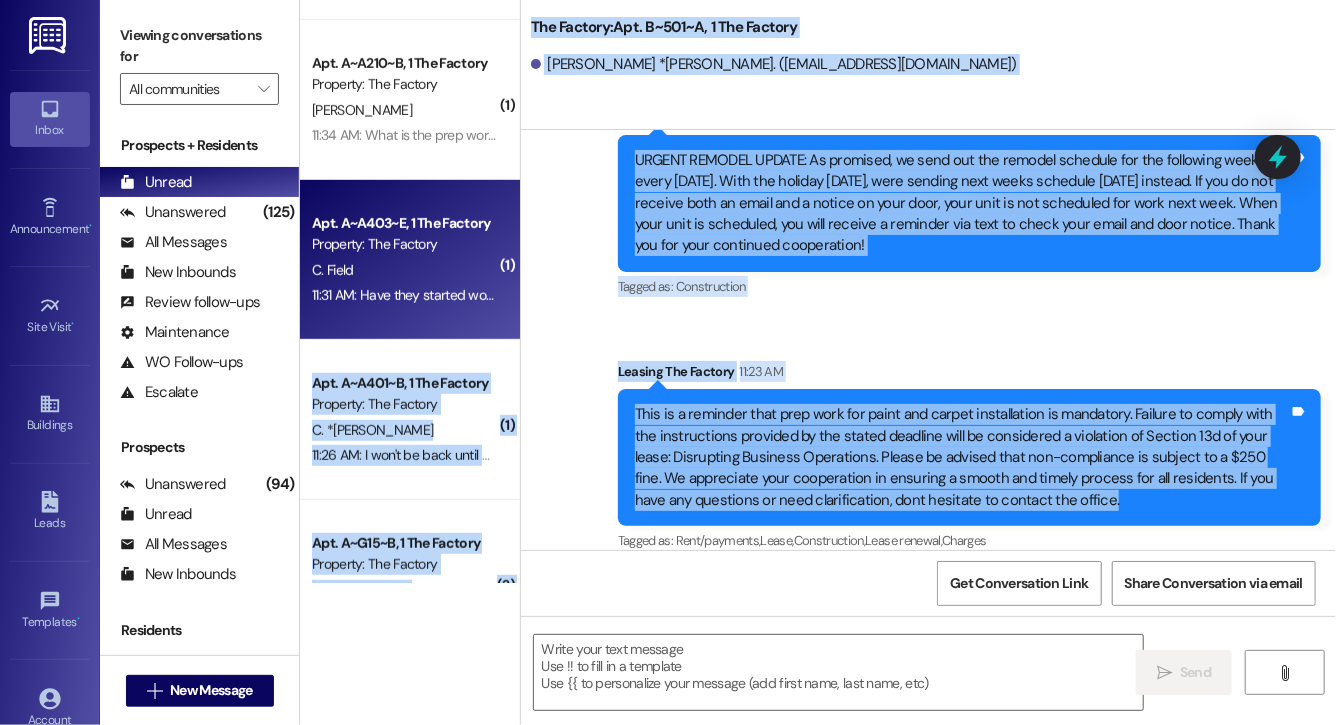 drag, startPoint x: 1091, startPoint y: 478, endPoint x: 477, endPoint y: 324, distance: 633.0182 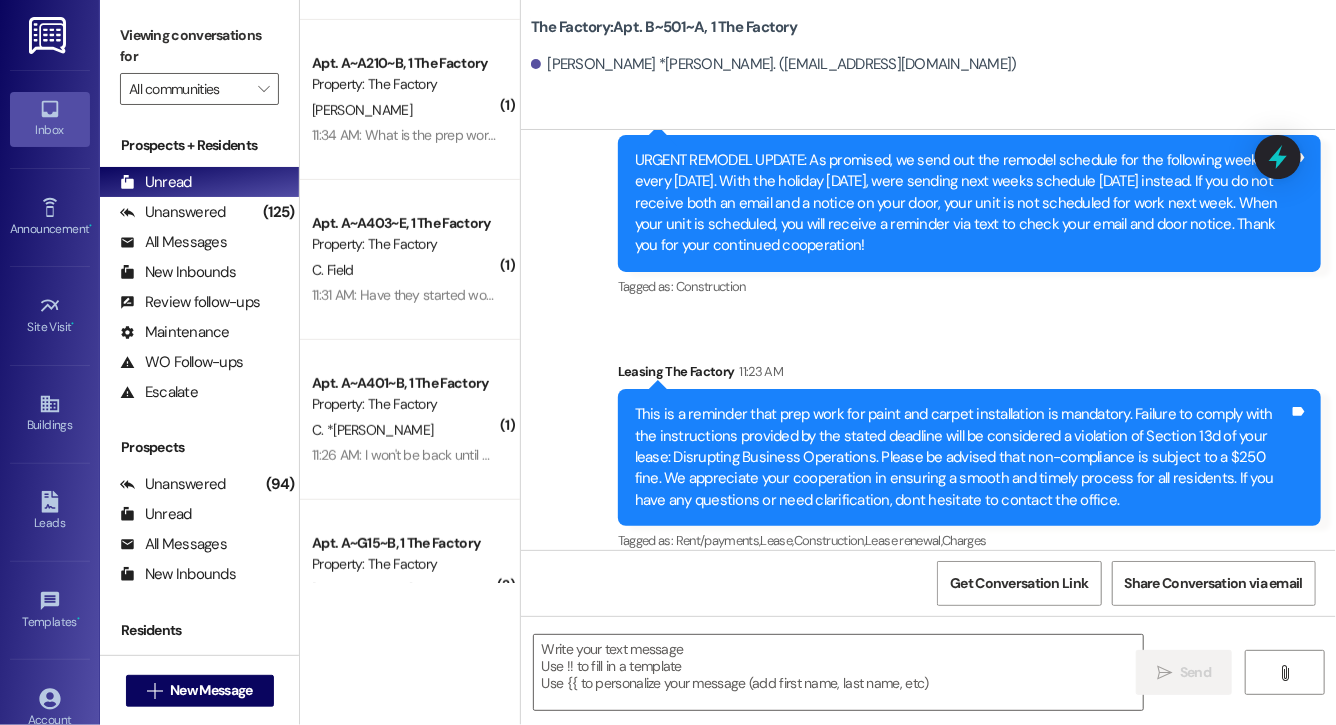 click on "Announcement, sent via SMS Leasing The Factory [DATE] 1:23 PM URGENT REMODEL UPDATE: As promised, we send out the remodel schedule for the following week every [DATE]. With the holiday [DATE], were sending next weeks schedule [DATE] instead. If you do not receive both an email and a notice on your door, your unit is not scheduled for work next week. When your unit is scheduled, you will receive a reminder via text to check your email and door notice. Thank you for your continued cooperation! Tags and notes Tagged as:   Construction Click to highlight conversations about Construction" at bounding box center (969, 204) 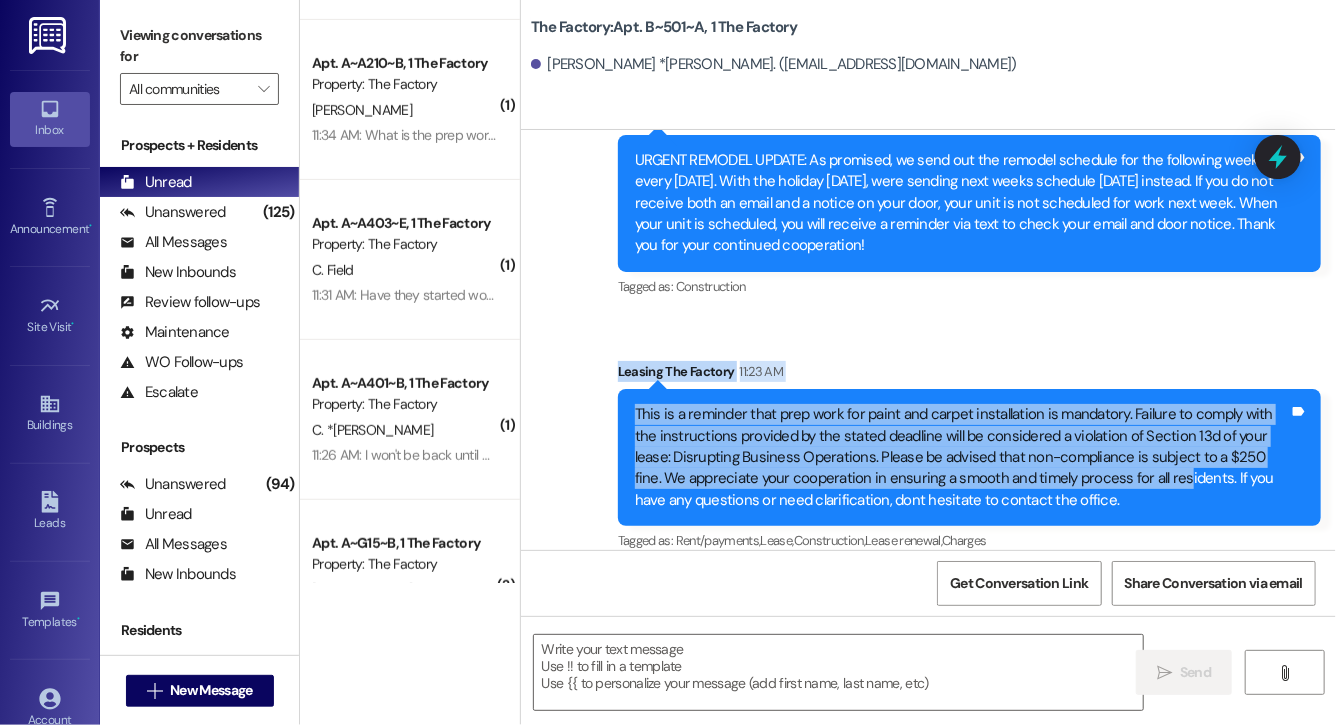 drag, startPoint x: 599, startPoint y: 318, endPoint x: 1151, endPoint y: 458, distance: 569.4769 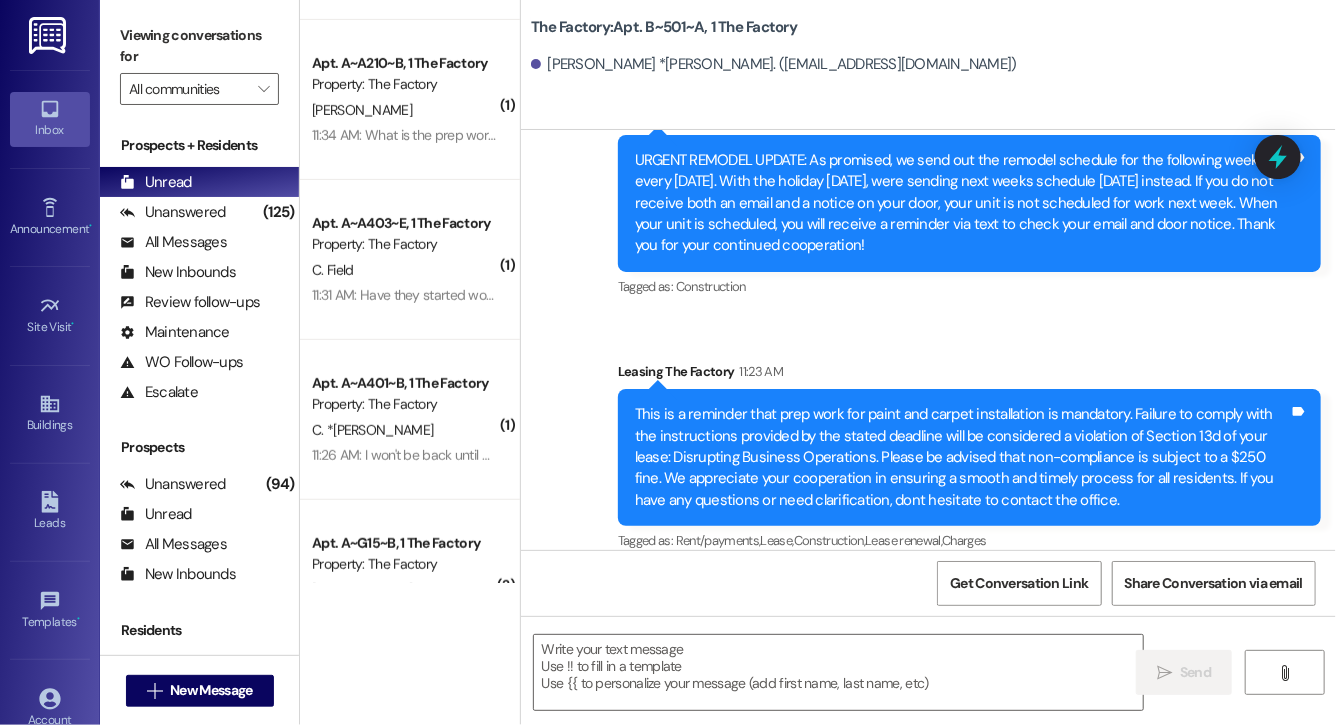 click on "This is a reminder that prep work for paint and carpet installation is mandatory. Failure to comply with the instructions provided by the stated deadline will be considered a violation of Section 13d of your lease: Disrupting Business Operations. Please be advised that non-compliance is subject to a $250 fine. We appreciate your cooperation in ensuring a smooth and timely process for all residents. If you have any questions or need clarification, dont hesitate to contact the office." at bounding box center (962, 457) 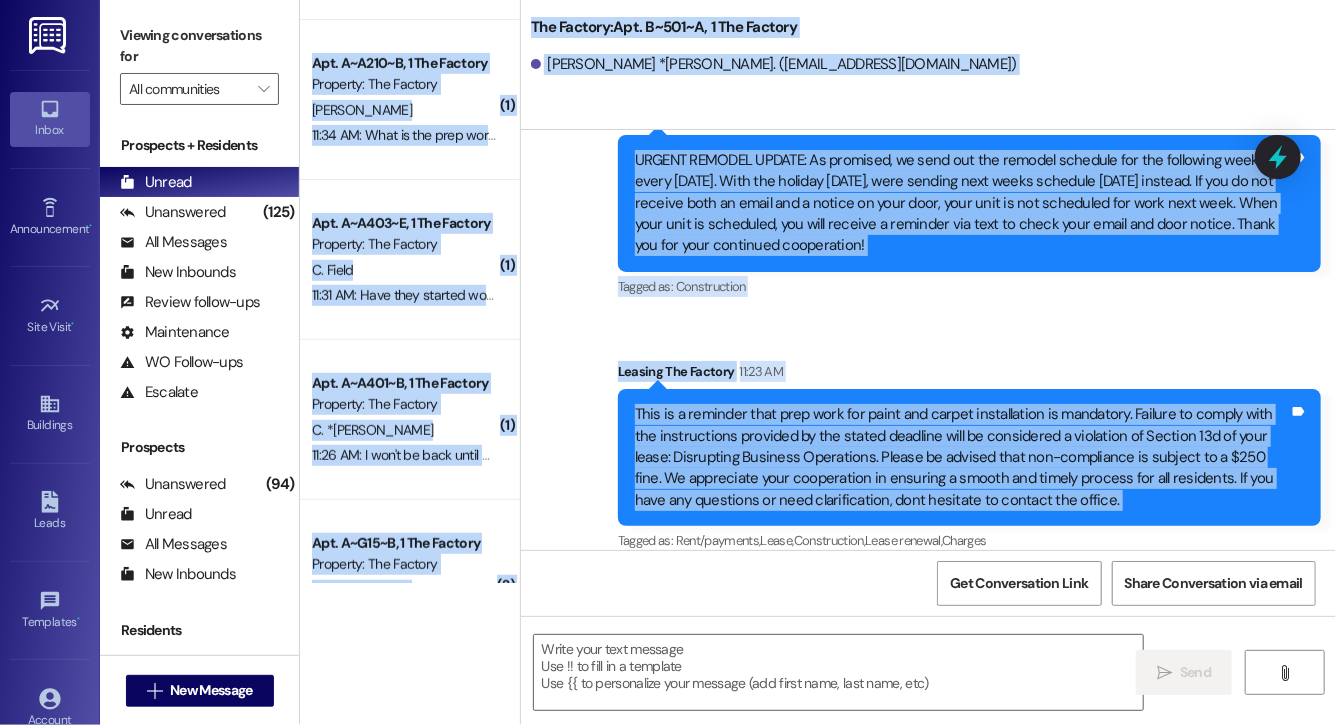 drag, startPoint x: 1179, startPoint y: 488, endPoint x: 515, endPoint y: 349, distance: 678.39294 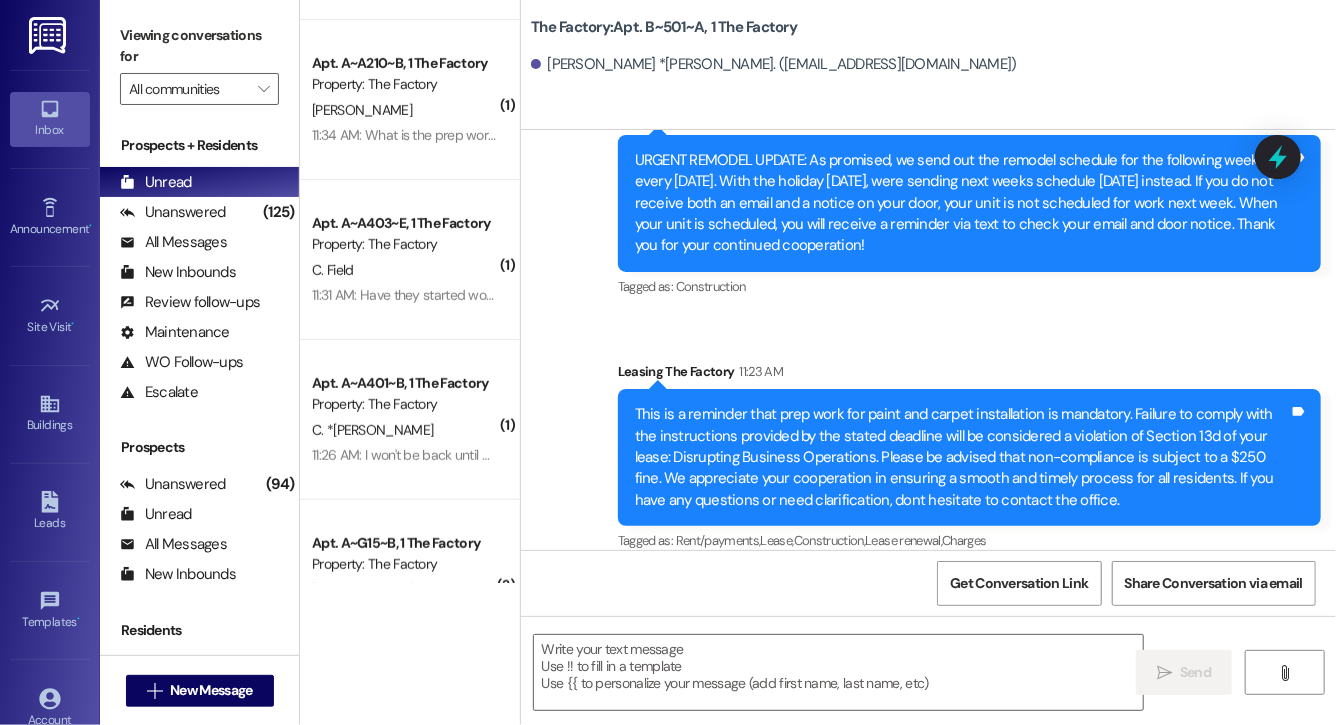 click on "Announcement, sent via SMS Leasing The Factory [DATE] 3:46 PM Please check your email for full detailsthis is IMPORTANT!!! Its your responsibility to review all email updates, as thats where we share the most accurate and detailed information. If youre not receiving our emails, make sure youre opted in. If youve checked and still dont see them, contact the office immediately. Paint and carpet work starts [DATE] in empty rooms, with crews returning later to complete the rest. Window installation continues [DATE], June 19thplease clear window [PERSON_NAME] so [PERSON_NAME] dont need to move personal items. Pets must be secured any time youre not home, as vendors will be entering units throughout the coming months. Also, do not open windows more than 810 inches; they are emergency exits and should only be fully opened in emergencies. Improvements are happening based on timing and availability, not priority. Thank you for your patience as we continue upgrades. Tags and notes Tagged as:   Construction ,  ," at bounding box center [928, -183] 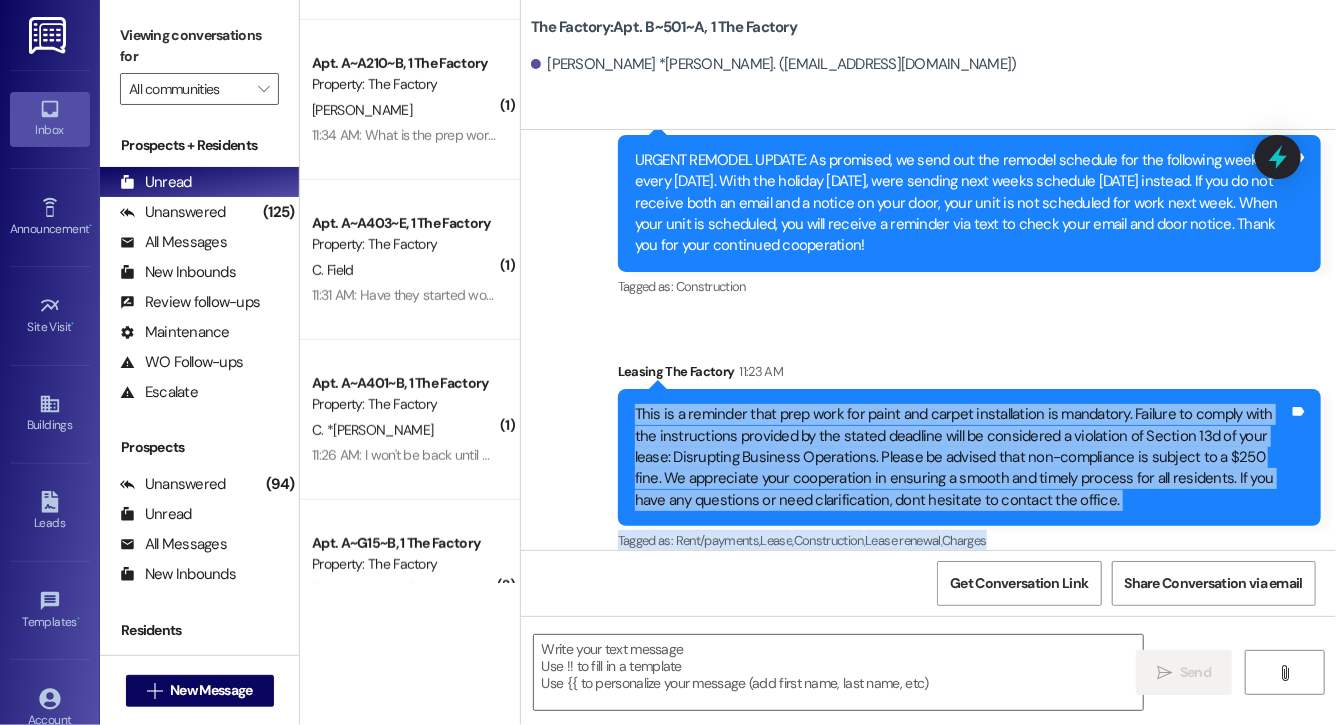 drag, startPoint x: 622, startPoint y: 382, endPoint x: 1141, endPoint y: 513, distance: 535.2775 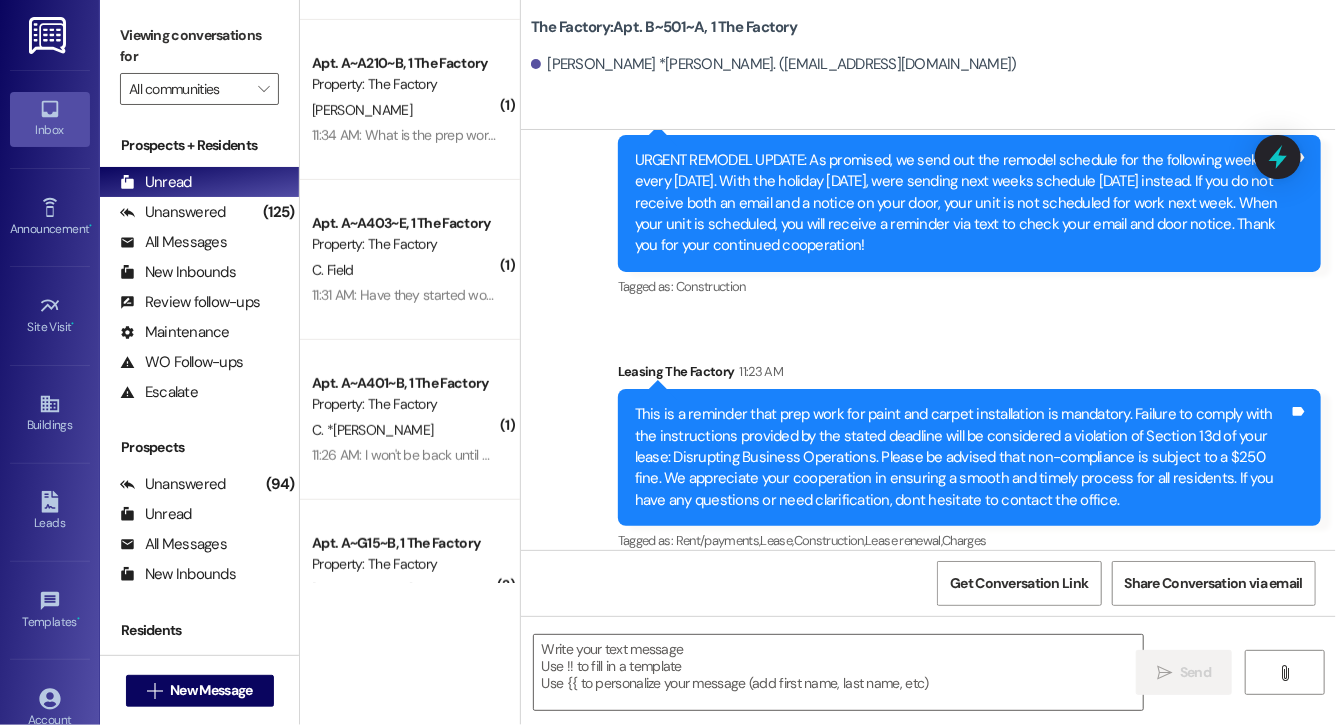 click on "This is a reminder that prep work for paint and carpet installation is mandatory. Failure to comply with the instructions provided by the stated deadline will be considered a violation of Section 13d of your lease: Disrupting Business Operations. Please be advised that non-compliance is subject to a $250 fine. We appreciate your cooperation in ensuring a smooth and timely process for all residents. If you have any questions or need clarification, dont hesitate to contact the office." at bounding box center (962, 457) 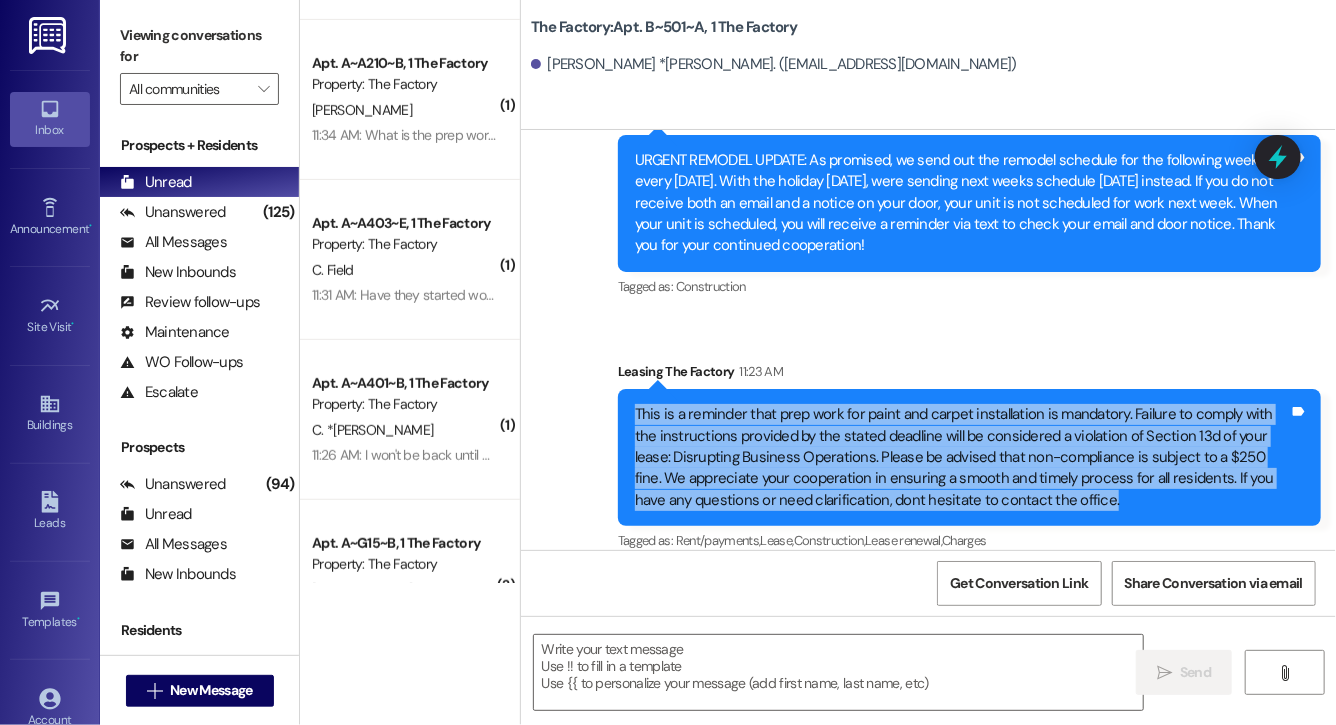 drag, startPoint x: 1180, startPoint y: 481, endPoint x: 629, endPoint y: 393, distance: 557.983 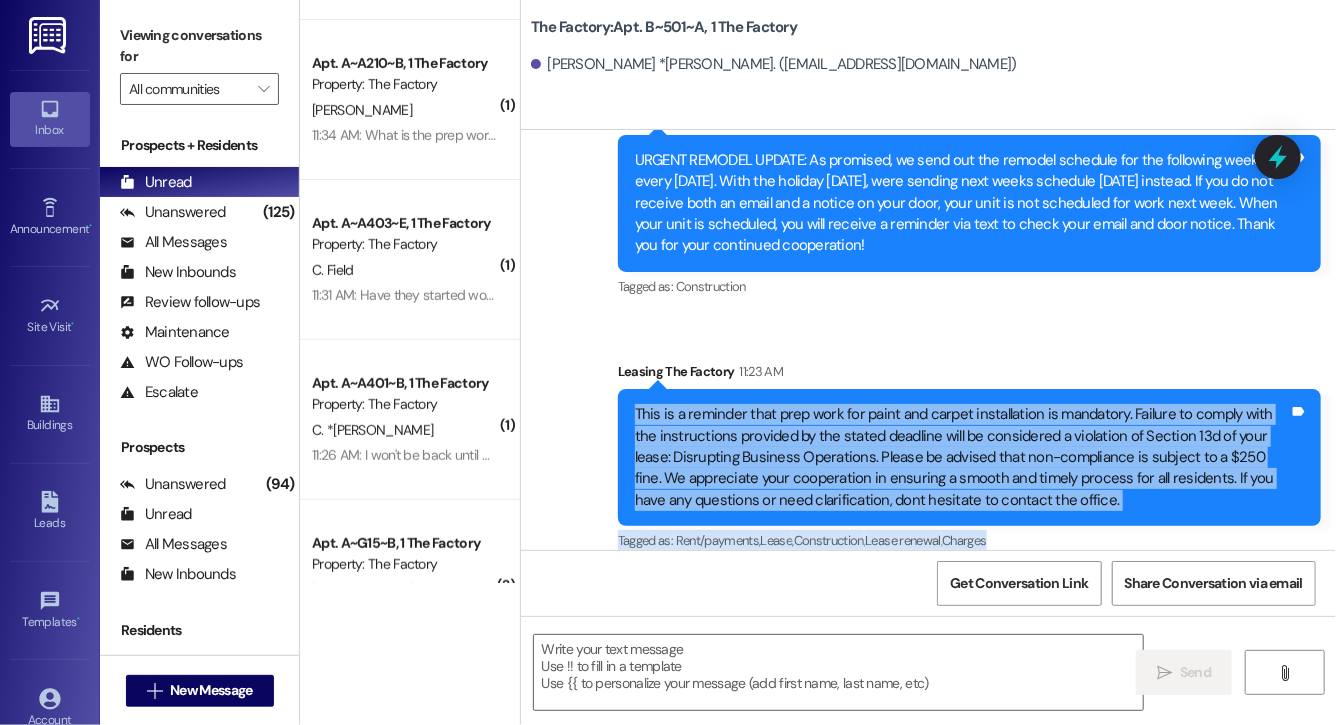 drag, startPoint x: 623, startPoint y: 378, endPoint x: 1126, endPoint y: 514, distance: 521.0614 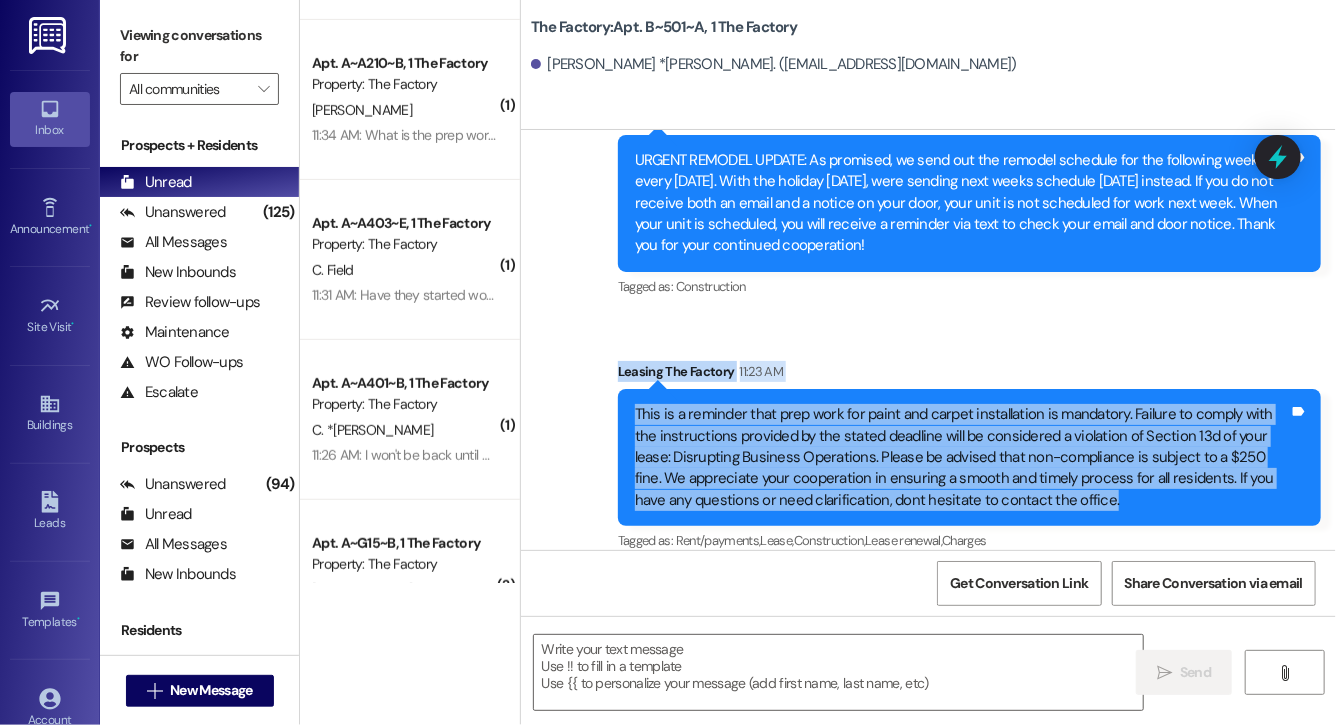 drag, startPoint x: 1111, startPoint y: 487, endPoint x: 587, endPoint y: 326, distance: 548.1761 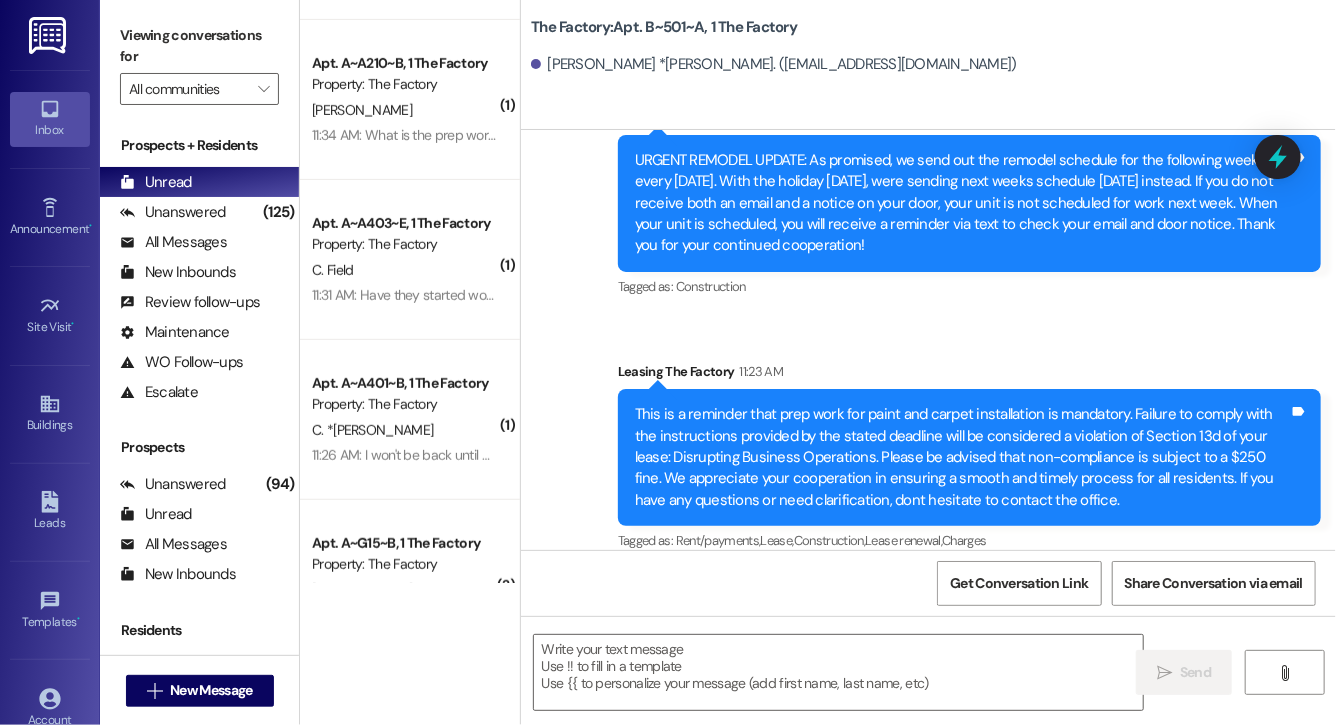 click on "Announcement, sent via SMS Leasing The Factory 11:23 AM This is a reminder that prep work for paint and carpet installation is mandatory. Failure to comply with the instructions provided by the stated deadline will be considered a violation of Section 13d of your lease: Disrupting Business Operations. Please be advised that non-compliance is subject to a $250 fine. We appreciate your cooperation in ensuring a smooth and timely process for all residents. If you have any questions or need clarification, dont hesitate to contact the office. Tags and notes Tagged as:   Rent/payments ,  Click to highlight conversations about Rent/payments Lease ,  Click to highlight conversations about Lease Construction ,  Click to highlight conversations about Construction Lease renewal ,  Click to highlight conversations about Lease renewal Charges Click to highlight conversations about Charges" at bounding box center (969, 458) 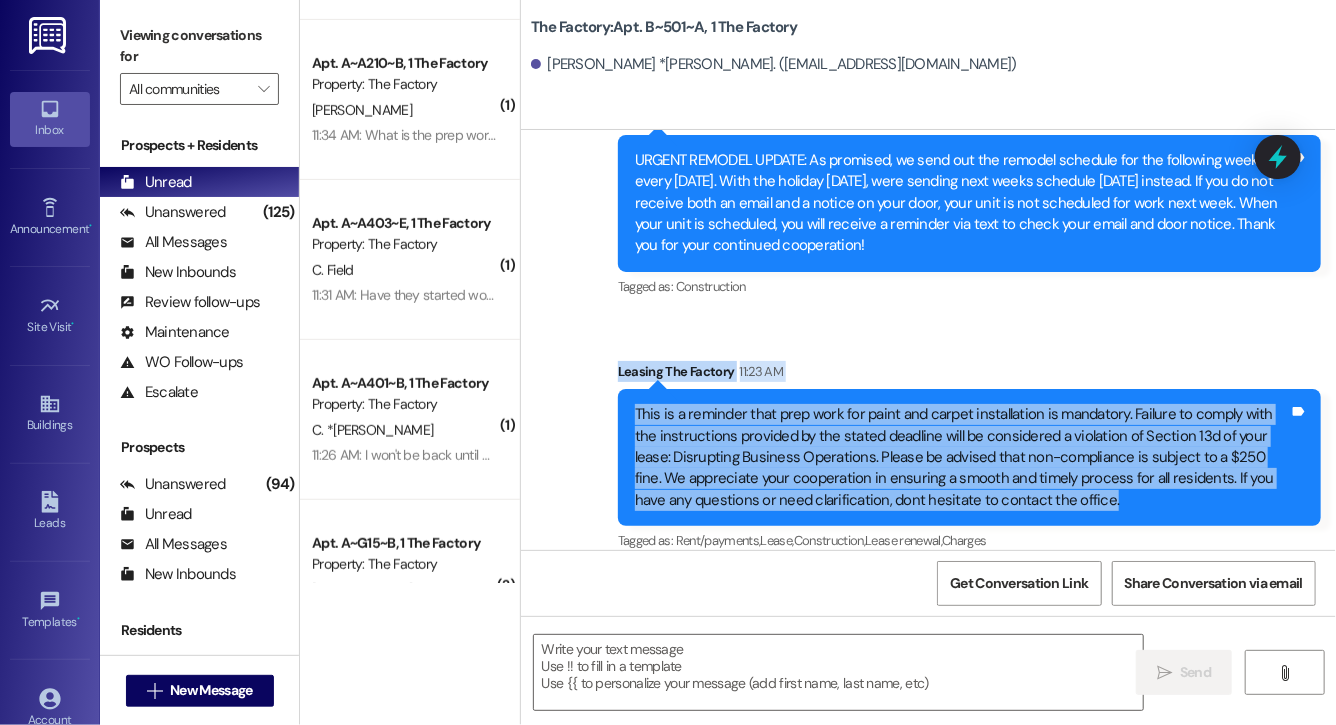 drag, startPoint x: 1095, startPoint y: 483, endPoint x: 539, endPoint y: 335, distance: 575.3608 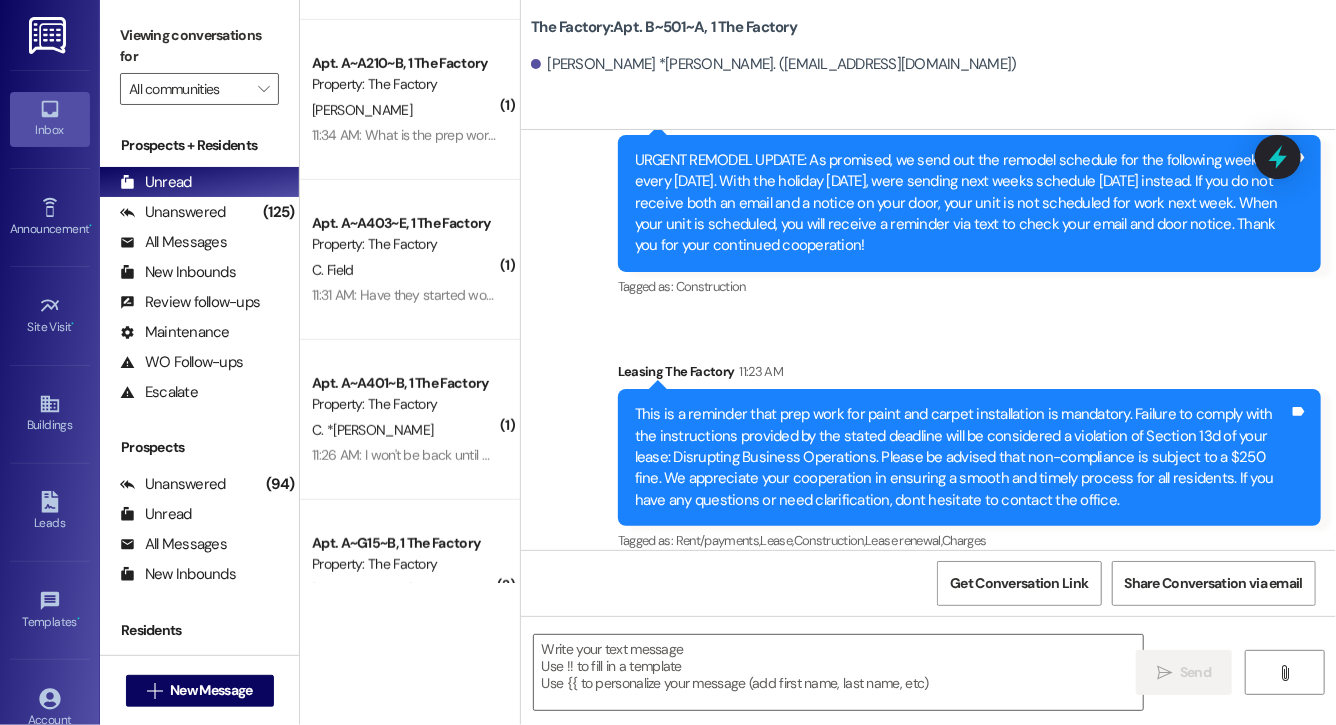 click on "Announcement, sent via SMS Leasing The Factory [DATE] 3:46 PM Please check your email for full detailsthis is IMPORTANT!!! Its your responsibility to review all email updates, as thats where we share the most accurate and detailed information. If youre not receiving our emails, make sure youre opted in. If youve checked and still dont see them, contact the office immediately. Paint and carpet work starts [DATE] in empty rooms, with crews returning later to complete the rest. Window installation continues [DATE], June 19thplease clear window [PERSON_NAME] so [PERSON_NAME] dont need to move personal items. Pets must be secured any time youre not home, as vendors will be entering units throughout the coming months. Also, do not open windows more than 810 inches; they are emergency exits and should only be fully opened in emergencies. Improvements are happening based on timing and availability, not priority. Thank you for your patience as we continue upgrades. Tags and notes Tagged as:   Construction ,  ," at bounding box center [928, -183] 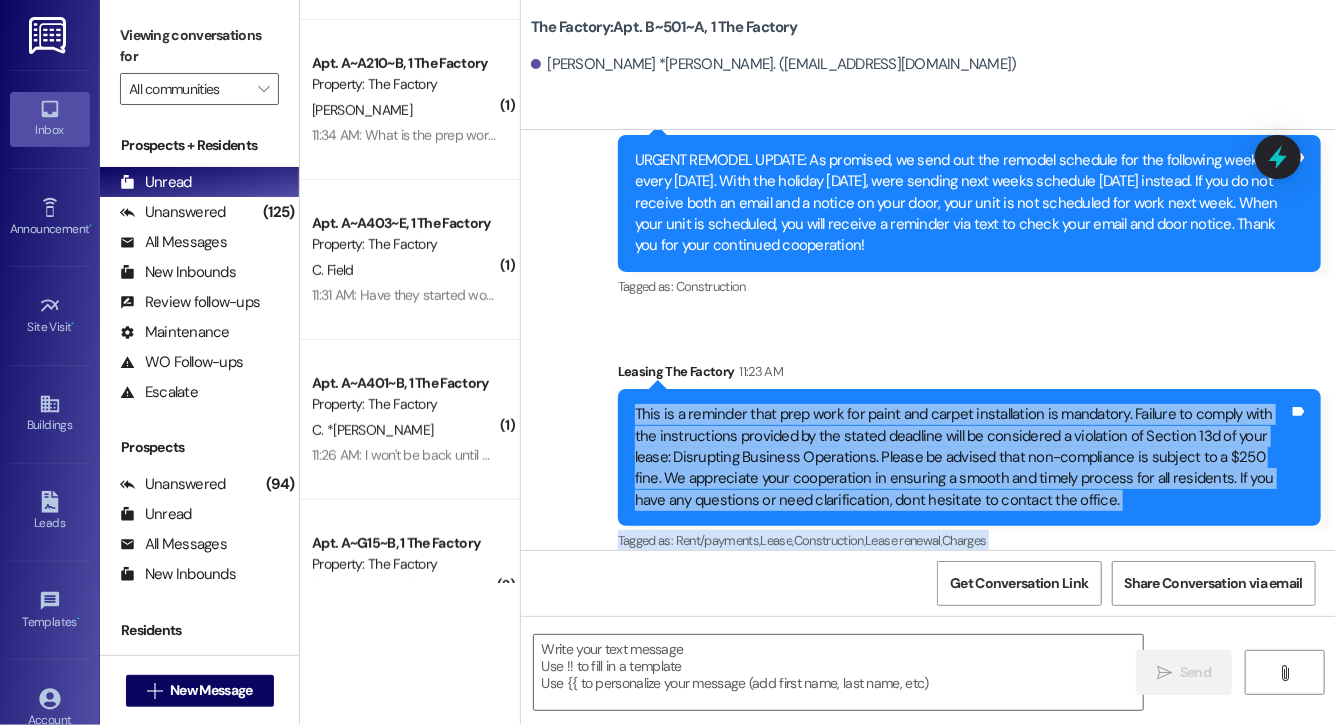 drag, startPoint x: 632, startPoint y: 381, endPoint x: 1184, endPoint y: 560, distance: 580.29736 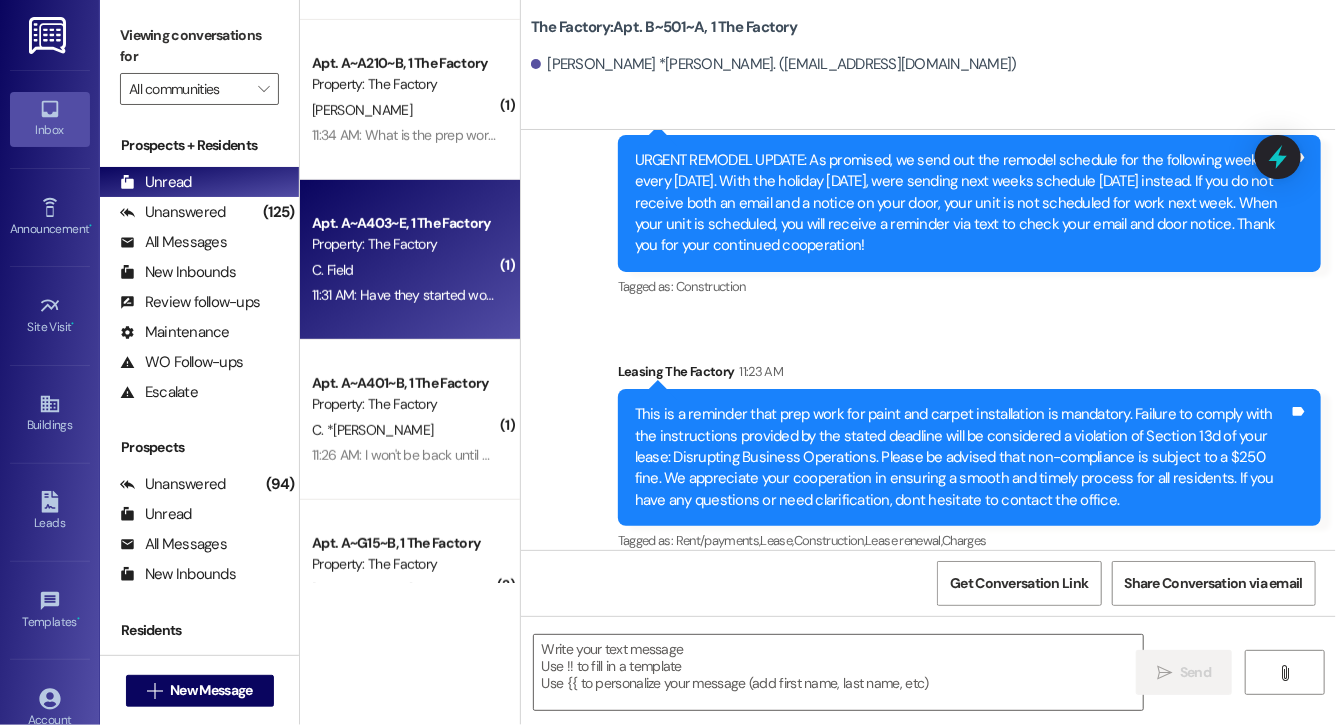 scroll, scrollTop: 0, scrollLeft: 0, axis: both 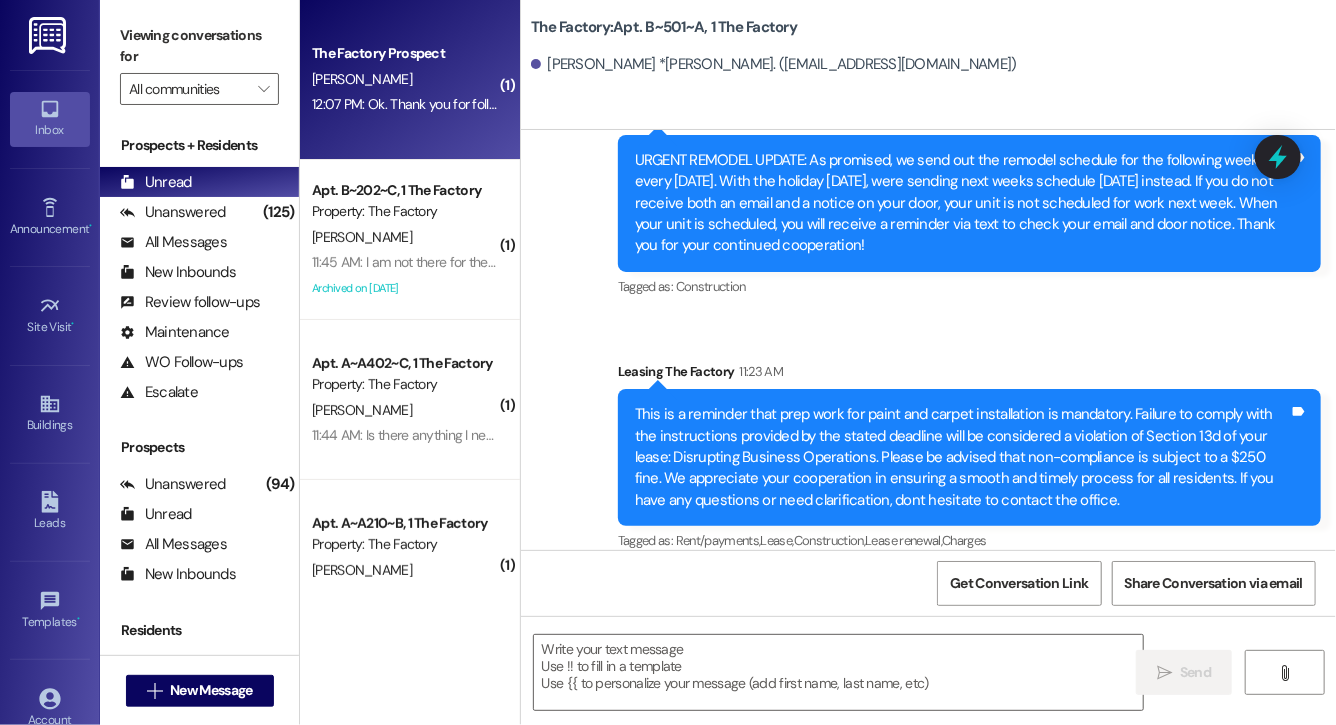 click on "[PERSON_NAME]" at bounding box center [404, 79] 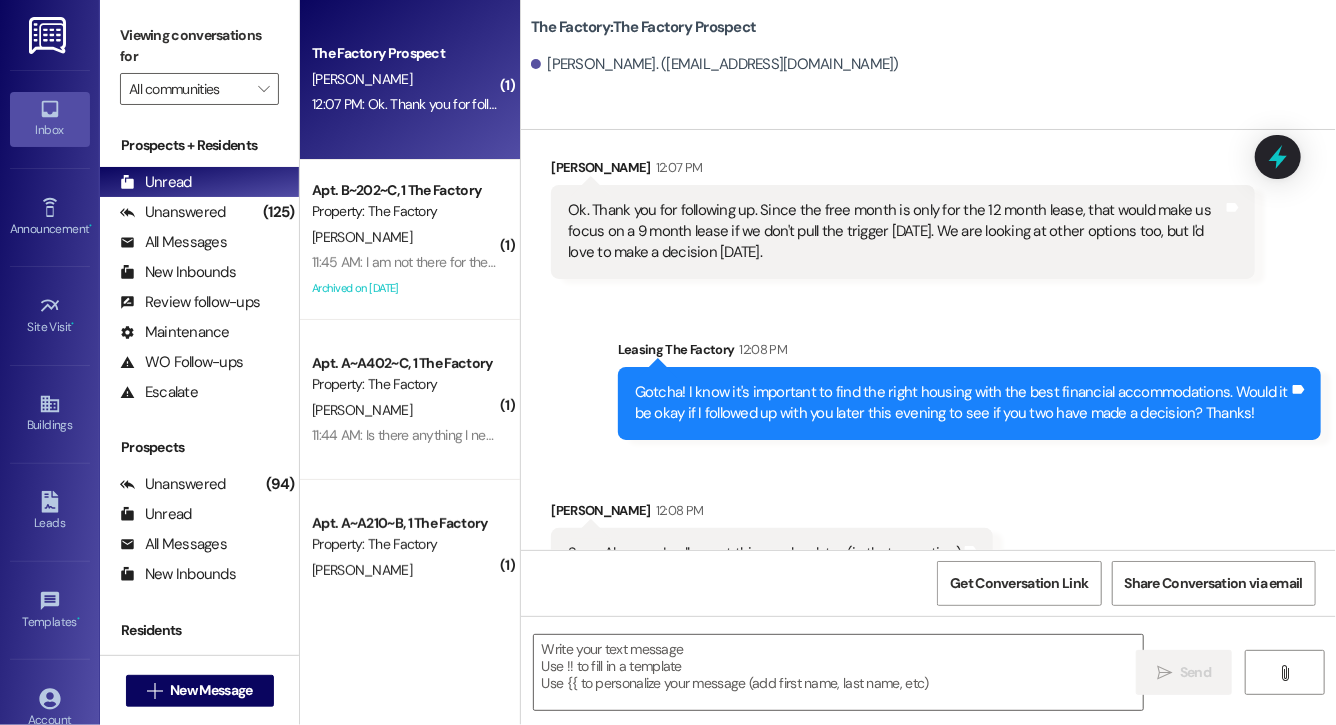 scroll, scrollTop: 2464, scrollLeft: 0, axis: vertical 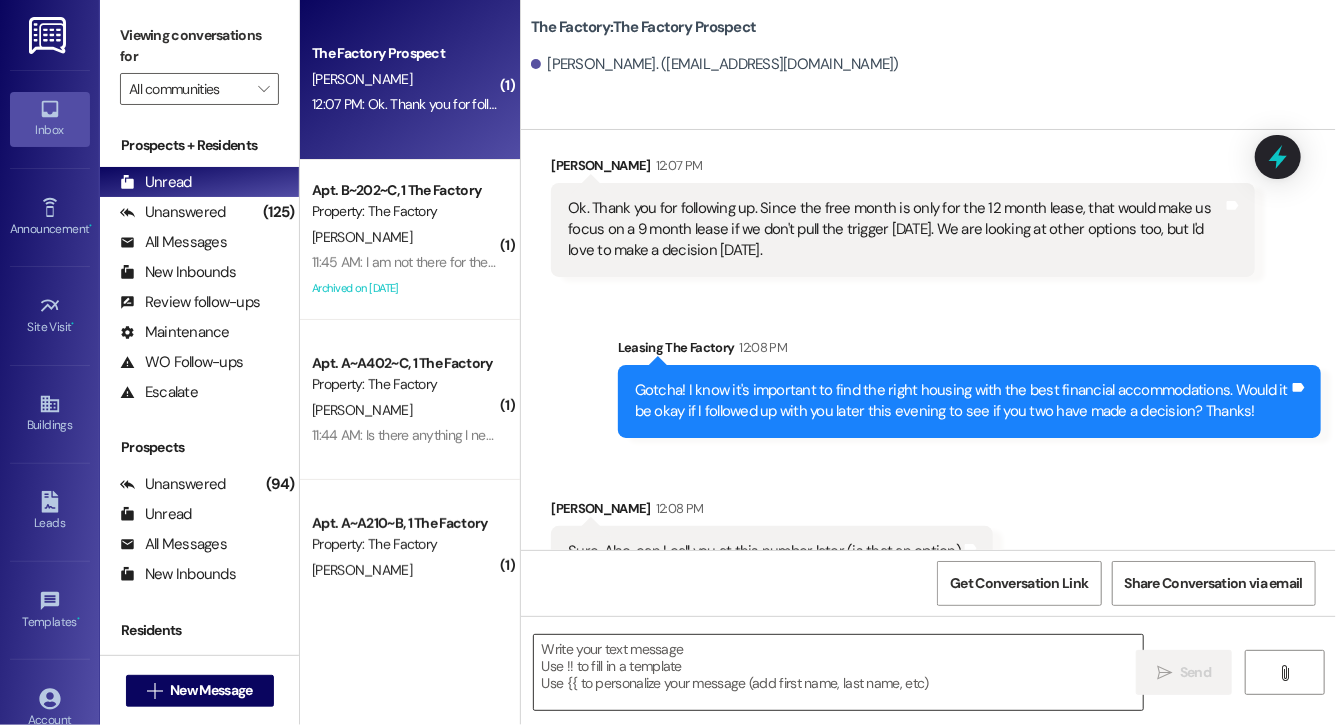 click at bounding box center (838, 672) 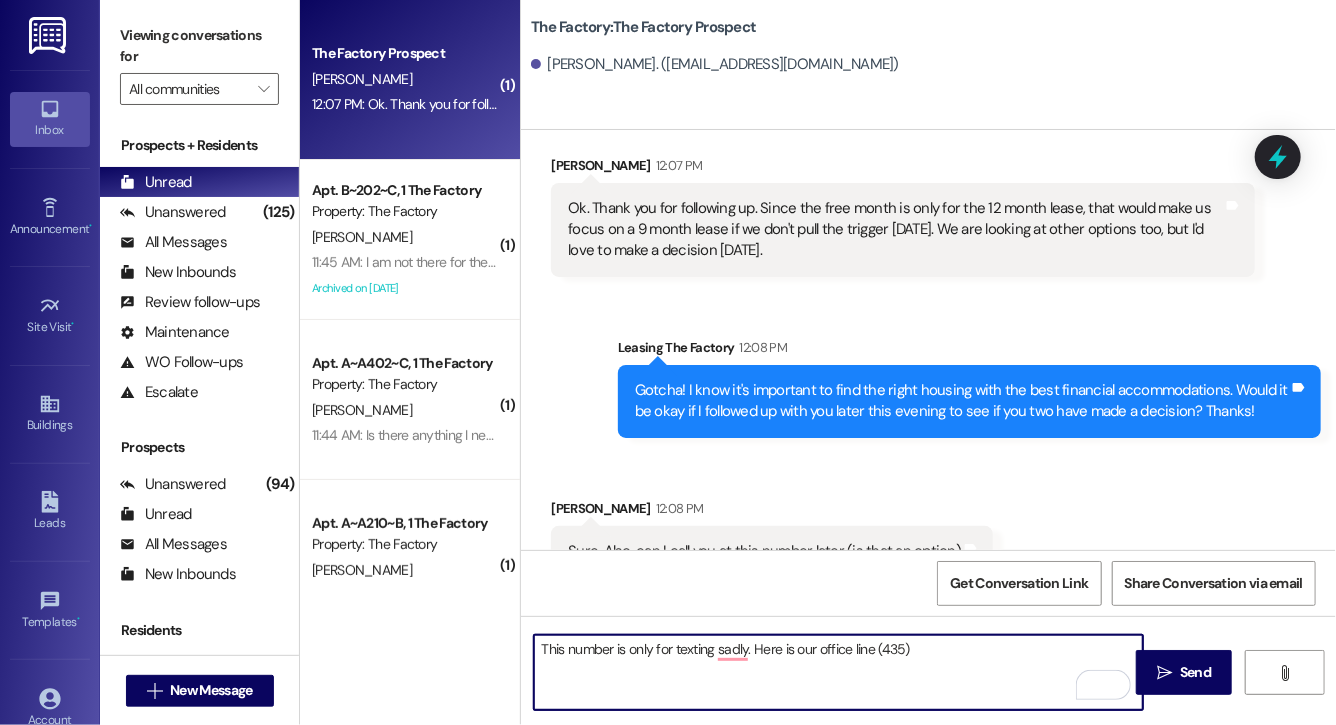 drag, startPoint x: 945, startPoint y: 651, endPoint x: 877, endPoint y: 651, distance: 68 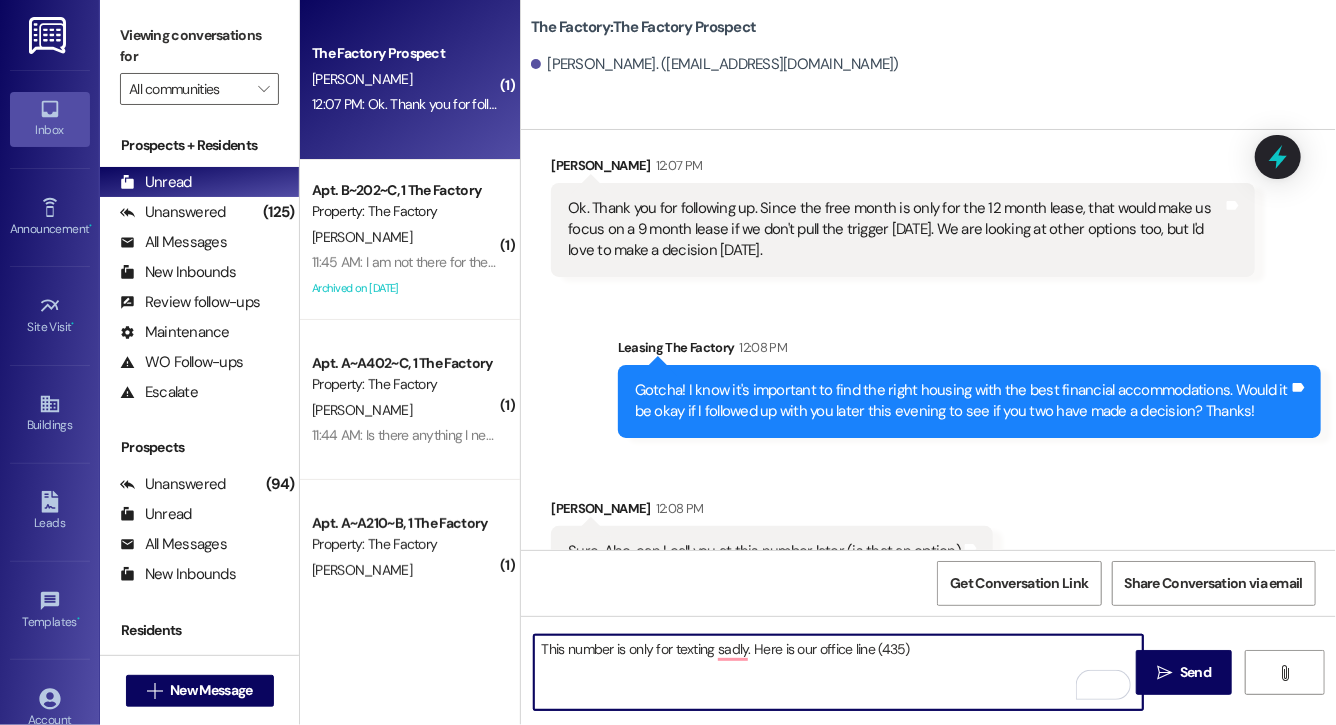 click on "This number is only for texting sadly. Here is our office line (435)" at bounding box center (838, 672) 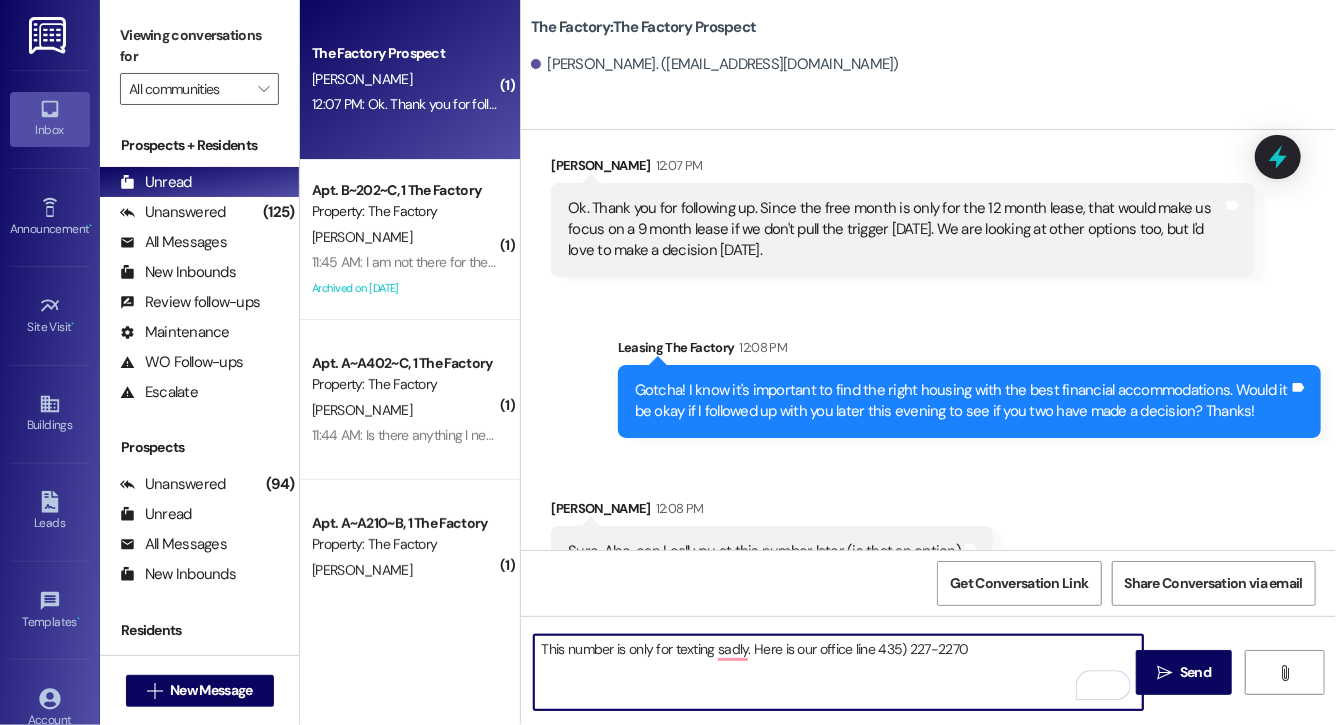 click on "This number is only for texting sadly. Here is our office line 435) 227-2270" at bounding box center (838, 672) 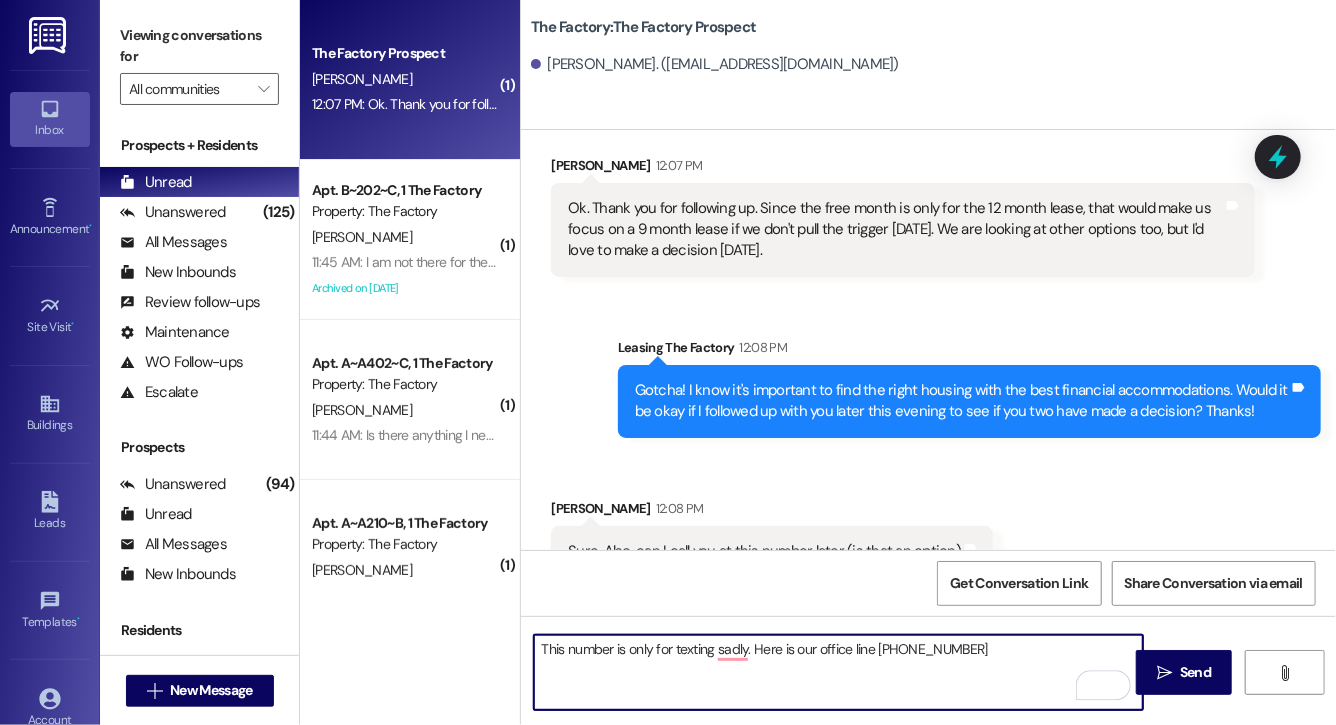 click on "This number is only for texting sadly. Here is our office line [PHONE_NUMBER]" at bounding box center [838, 672] 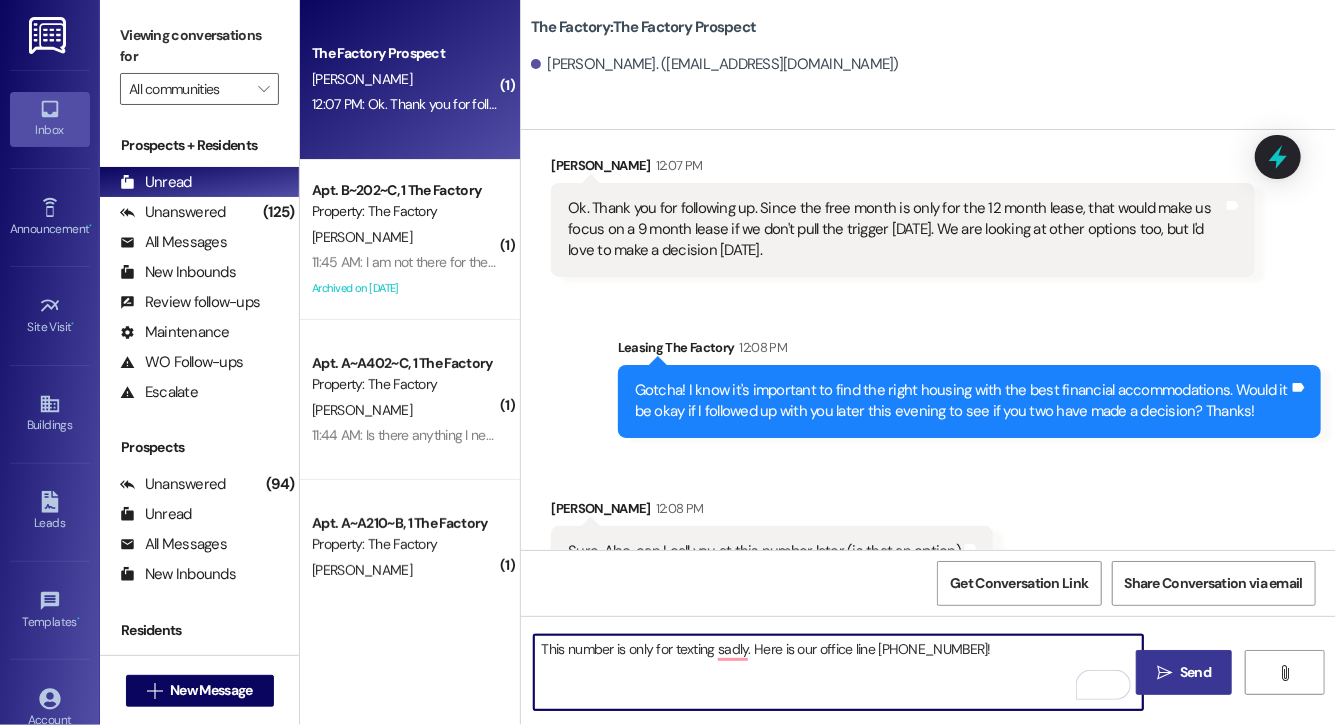 type on "This number is only for texting sadly. Here is our office line [PHONE_NUMBER]!" 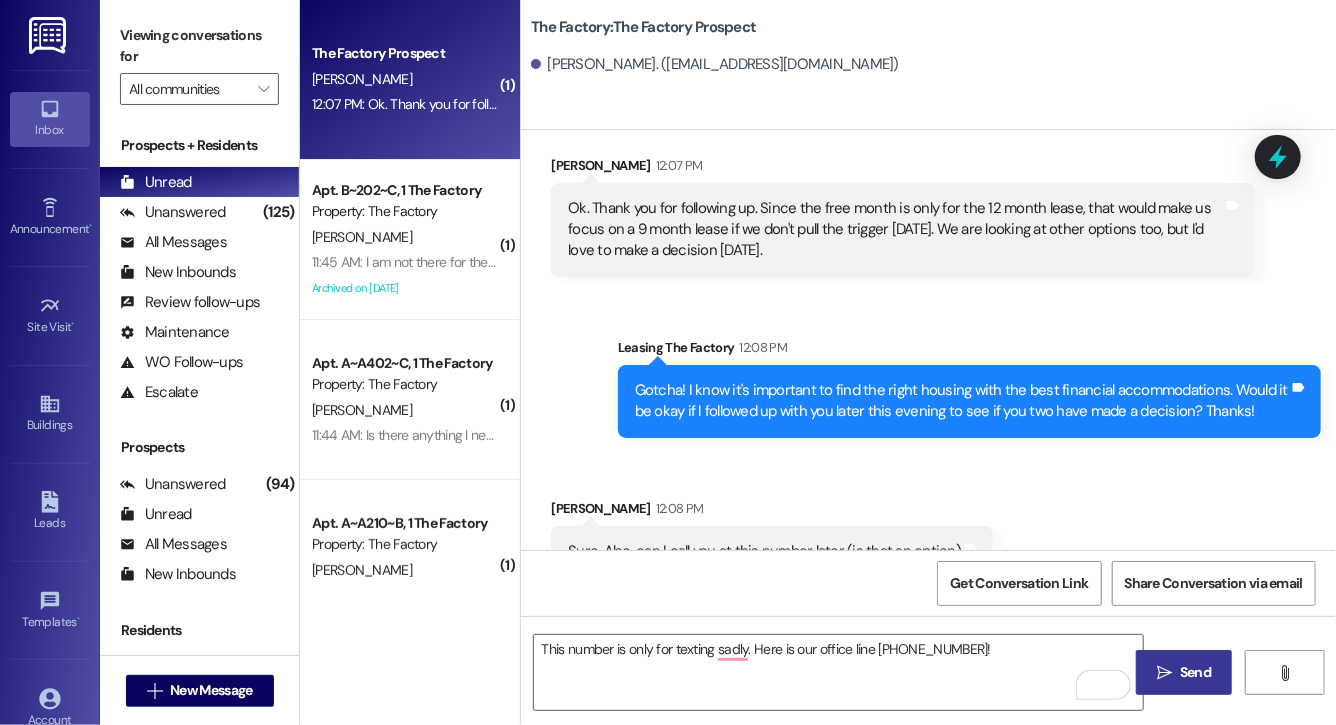 click on "Send" at bounding box center [1195, 672] 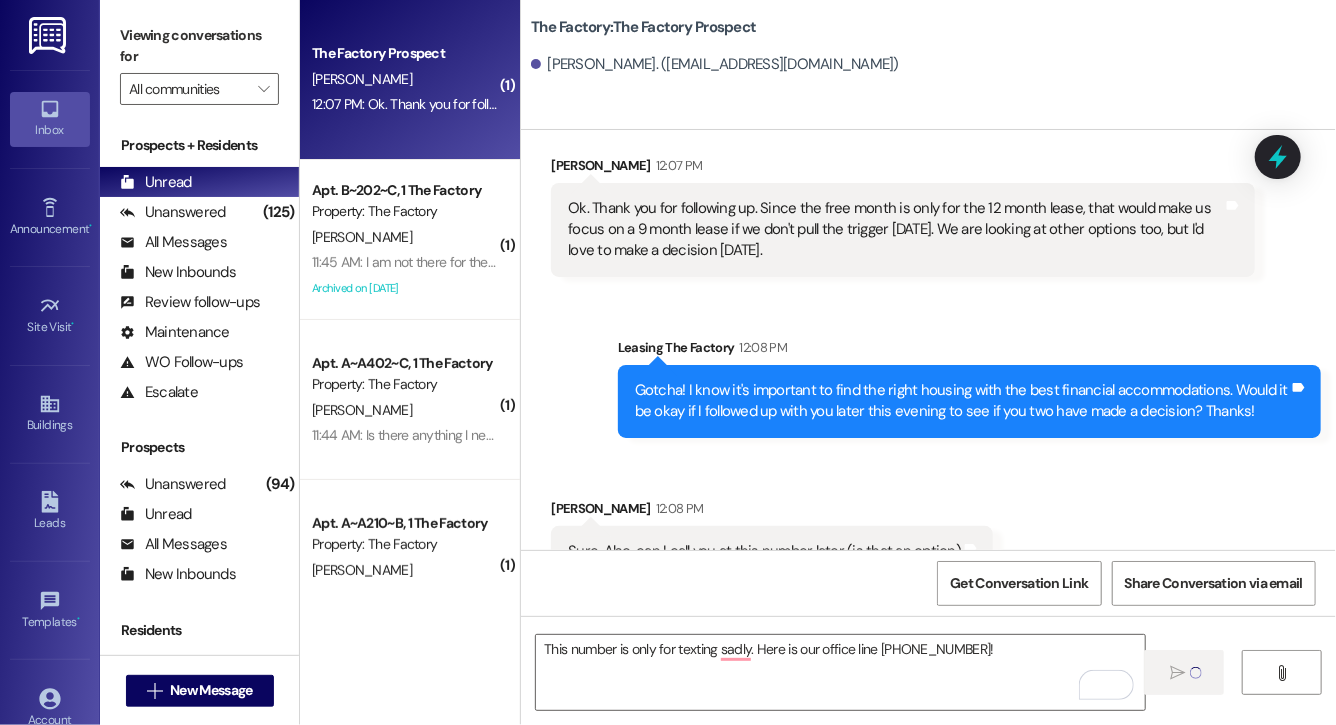 type 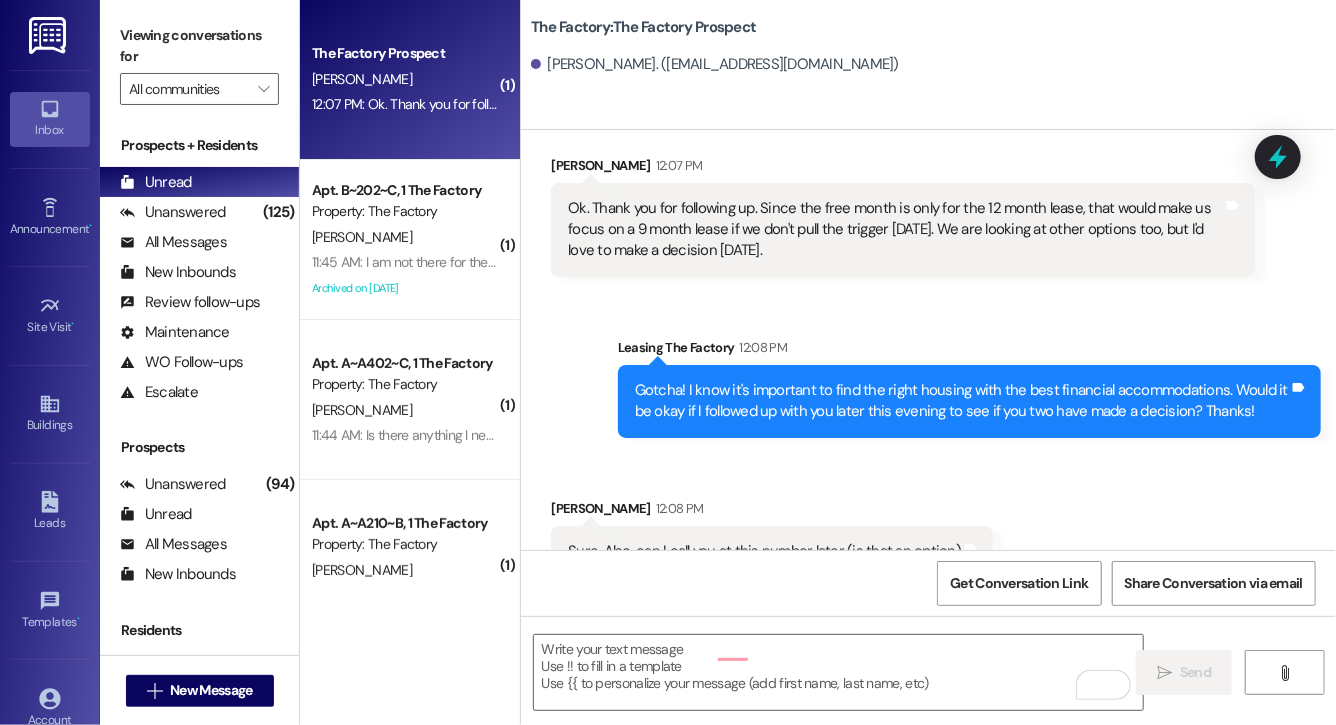 scroll, scrollTop: 2462, scrollLeft: 0, axis: vertical 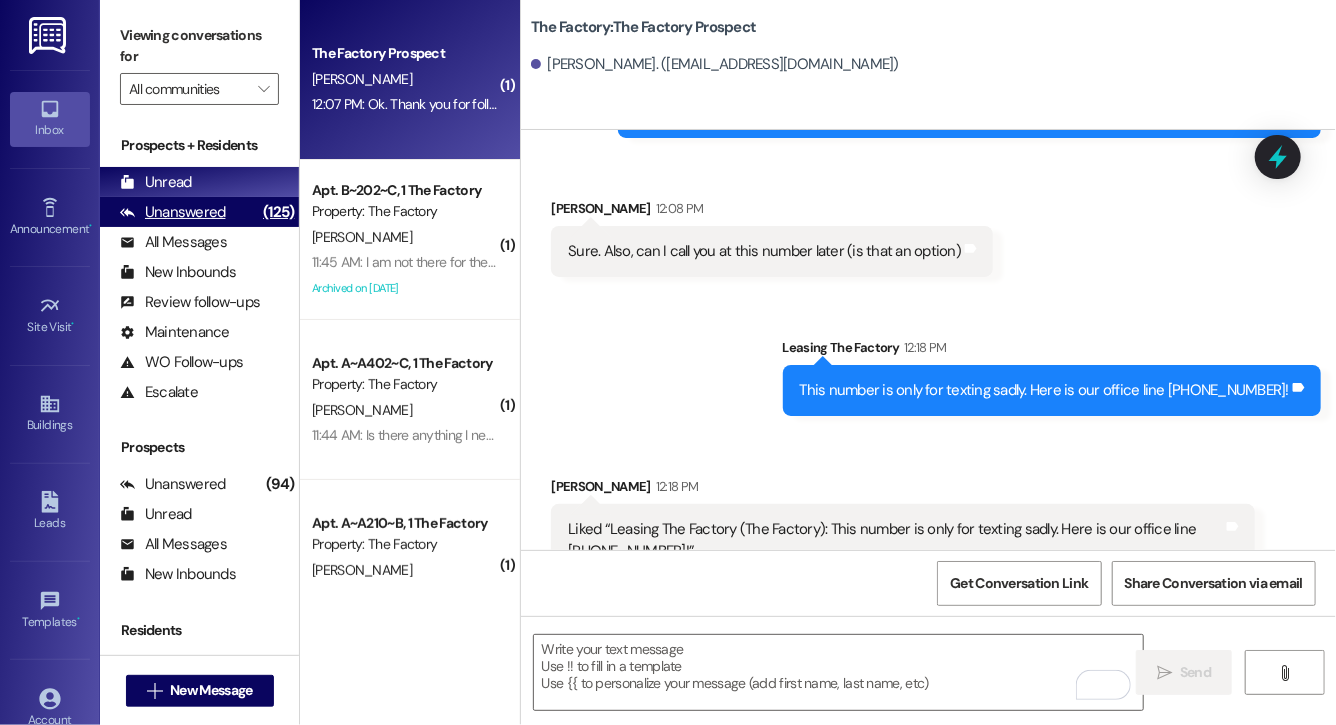 click on "Unanswered (125)" at bounding box center [199, 212] 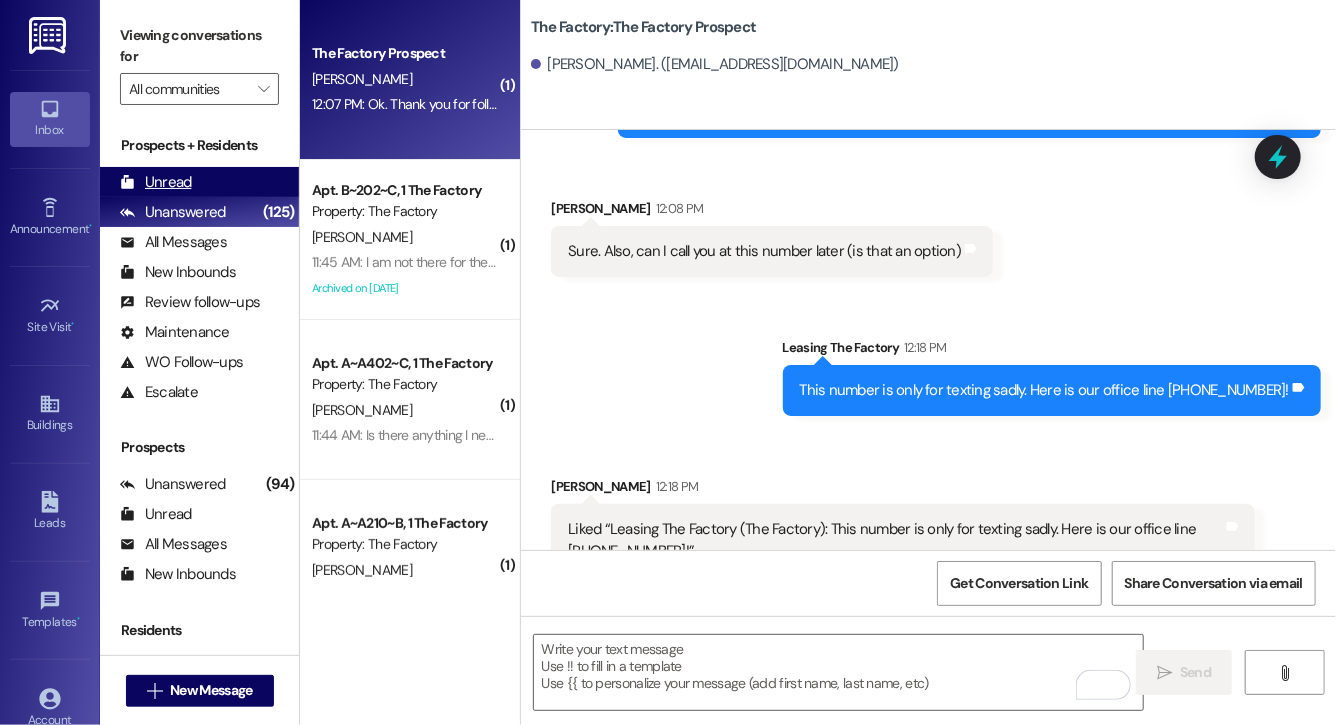 click on "Unread (0)" at bounding box center (199, 182) 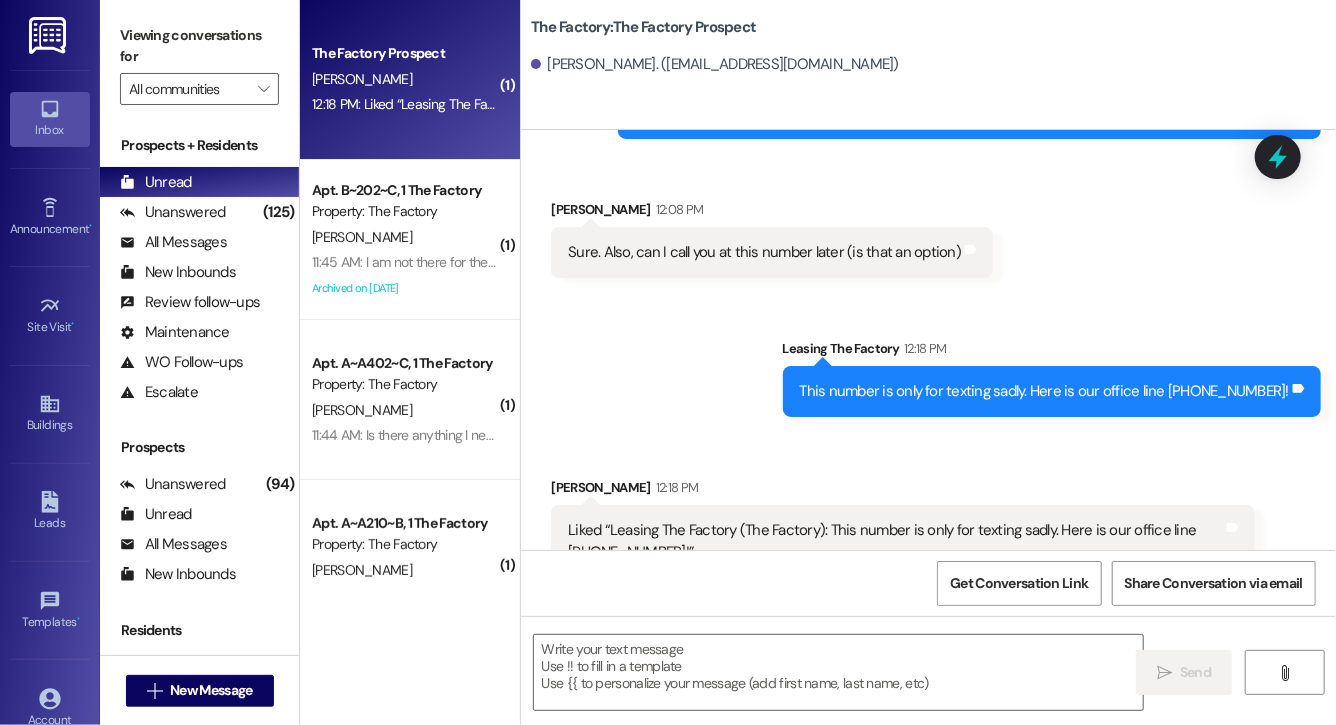 scroll, scrollTop: 2764, scrollLeft: 0, axis: vertical 